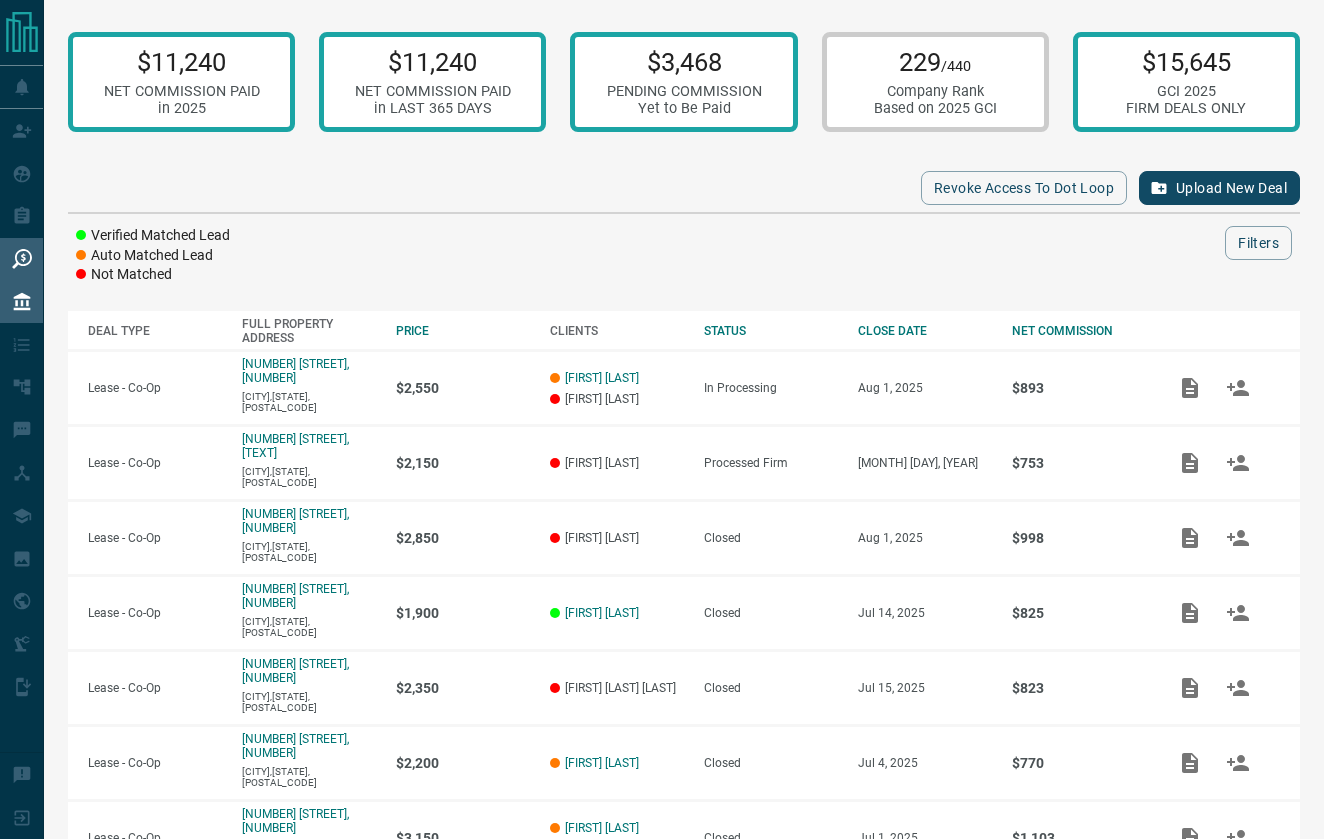 scroll, scrollTop: 0, scrollLeft: 0, axis: both 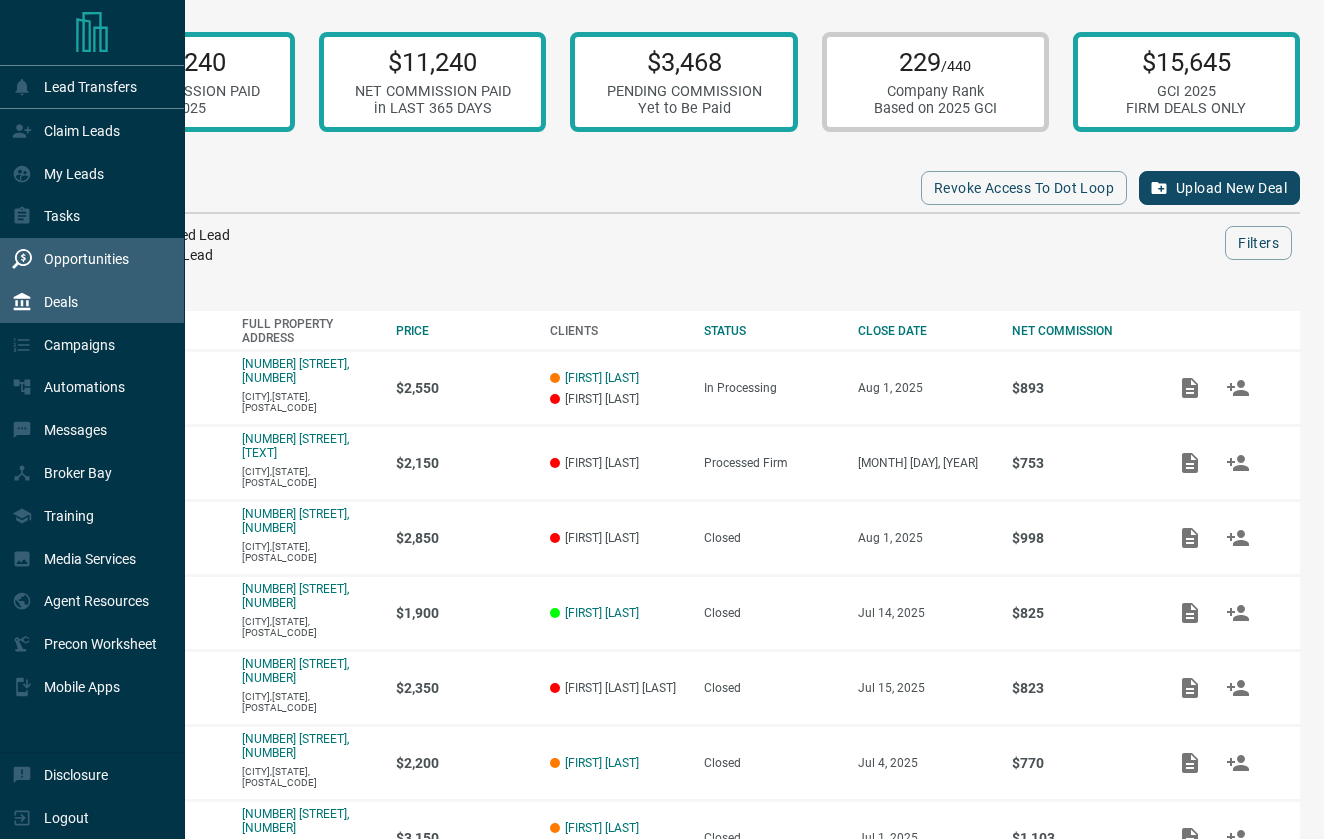click on "Opportunities" at bounding box center [86, 259] 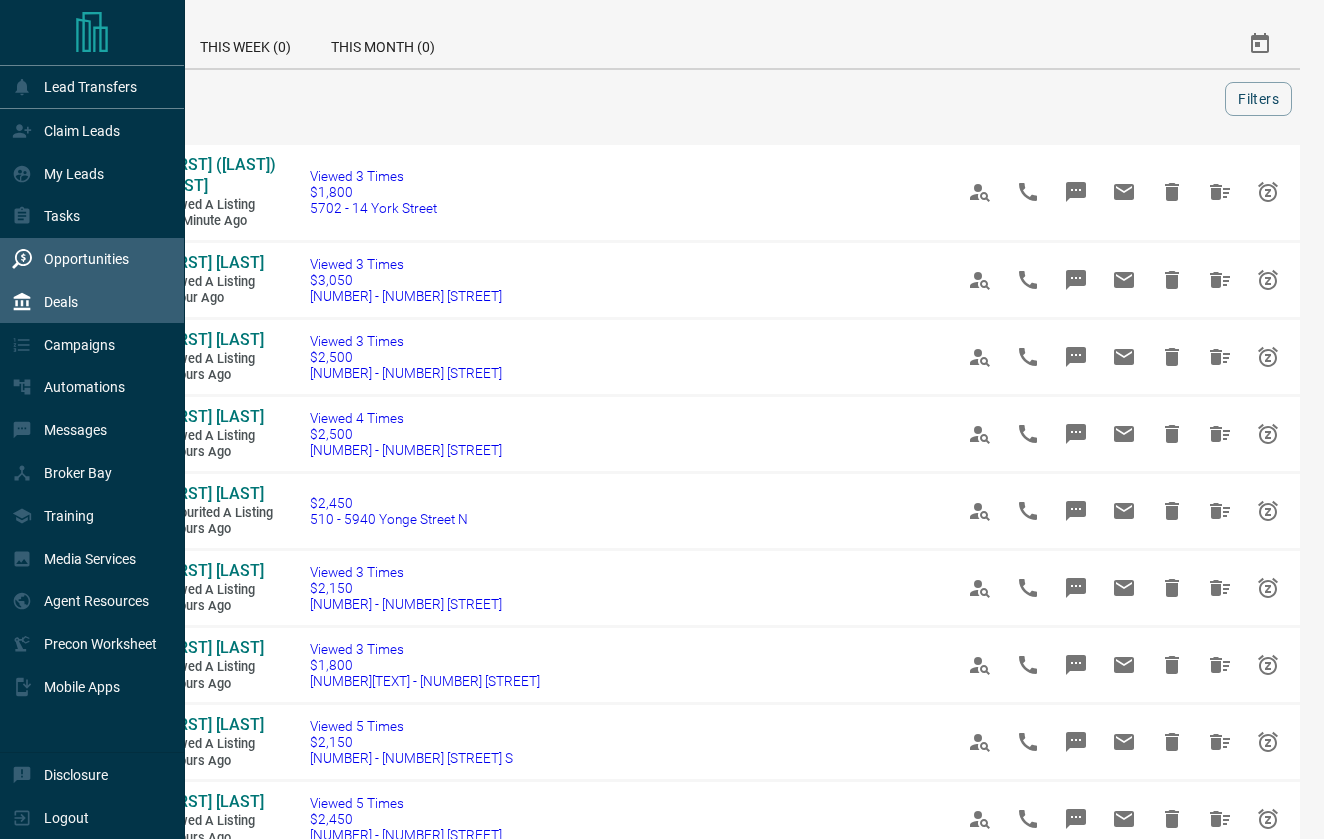click on "Deals" at bounding box center [45, 302] 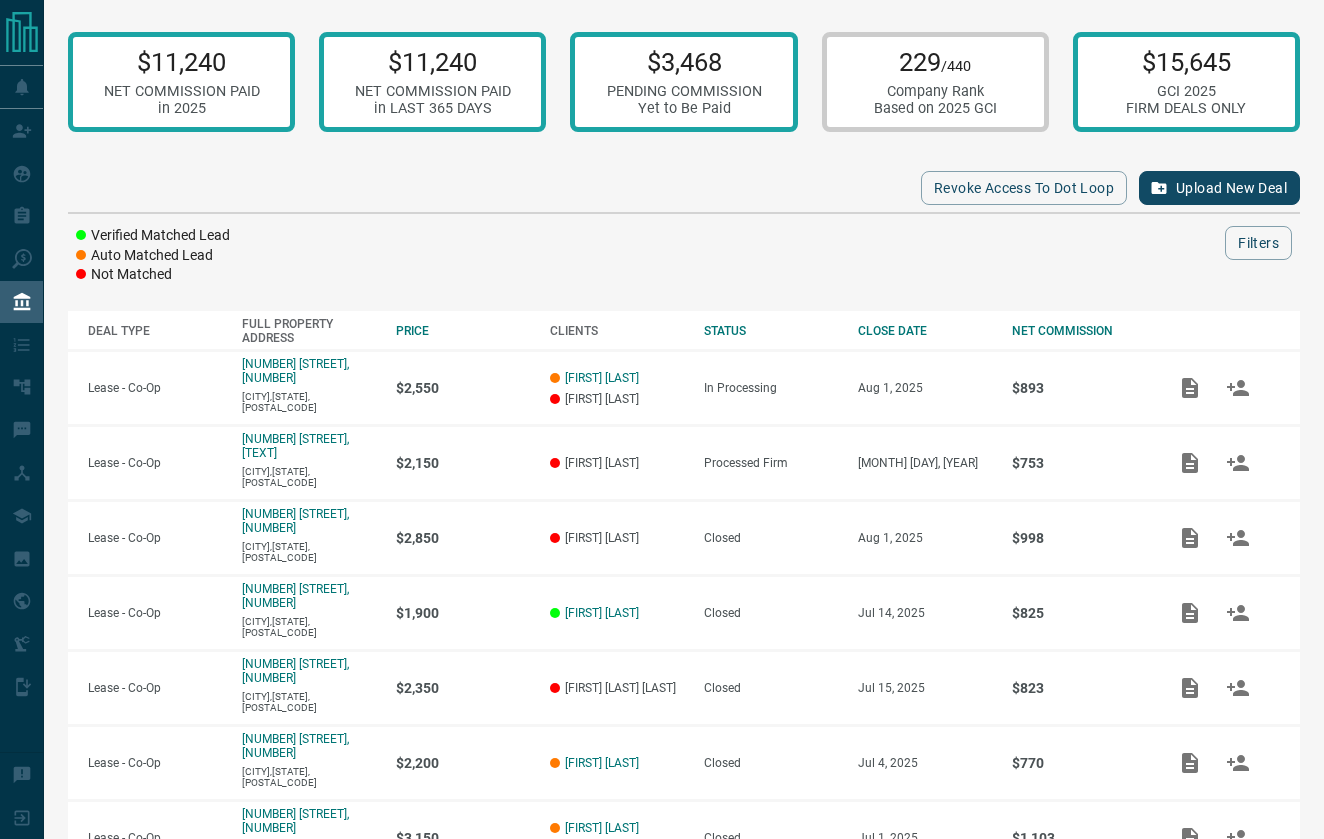 click on "Upload New Deal" at bounding box center [1219, 188] 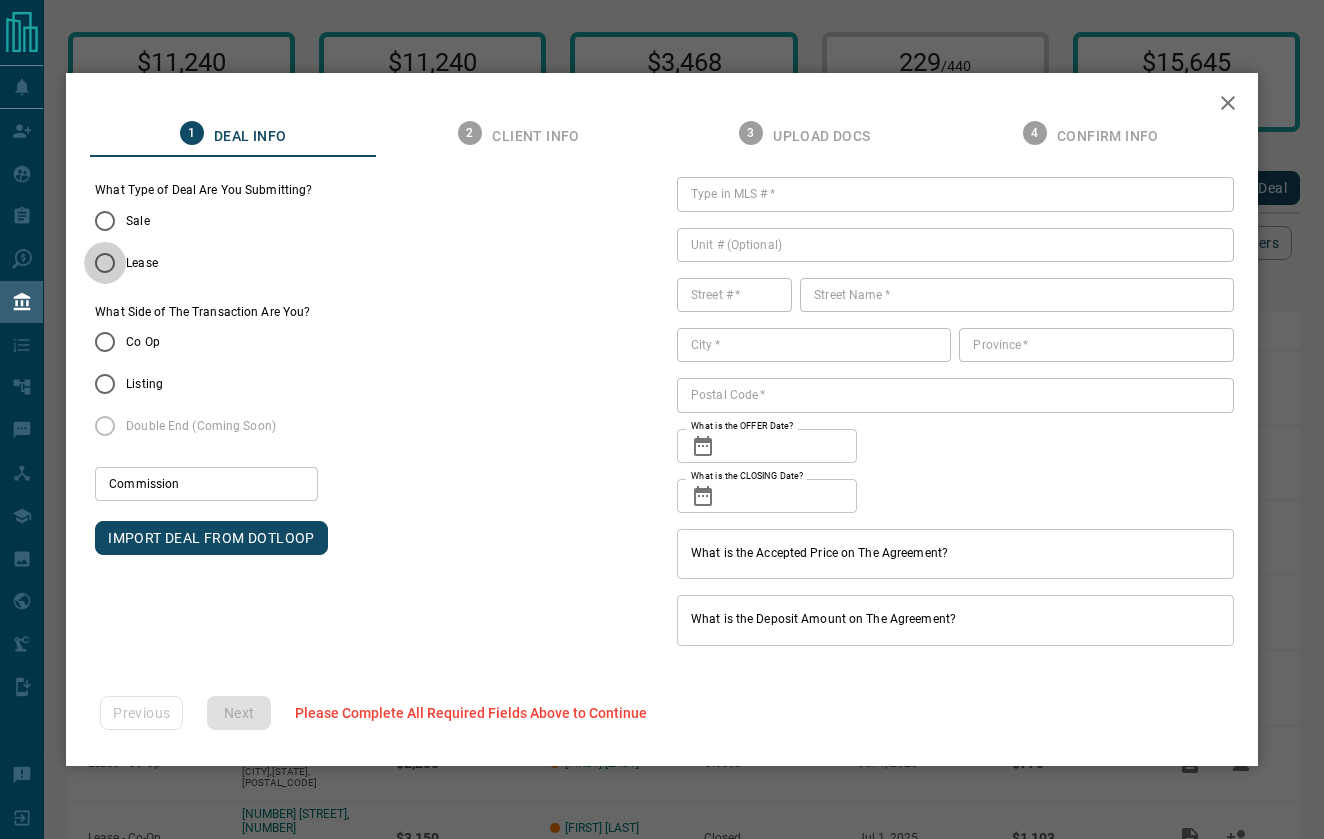 type on "***" 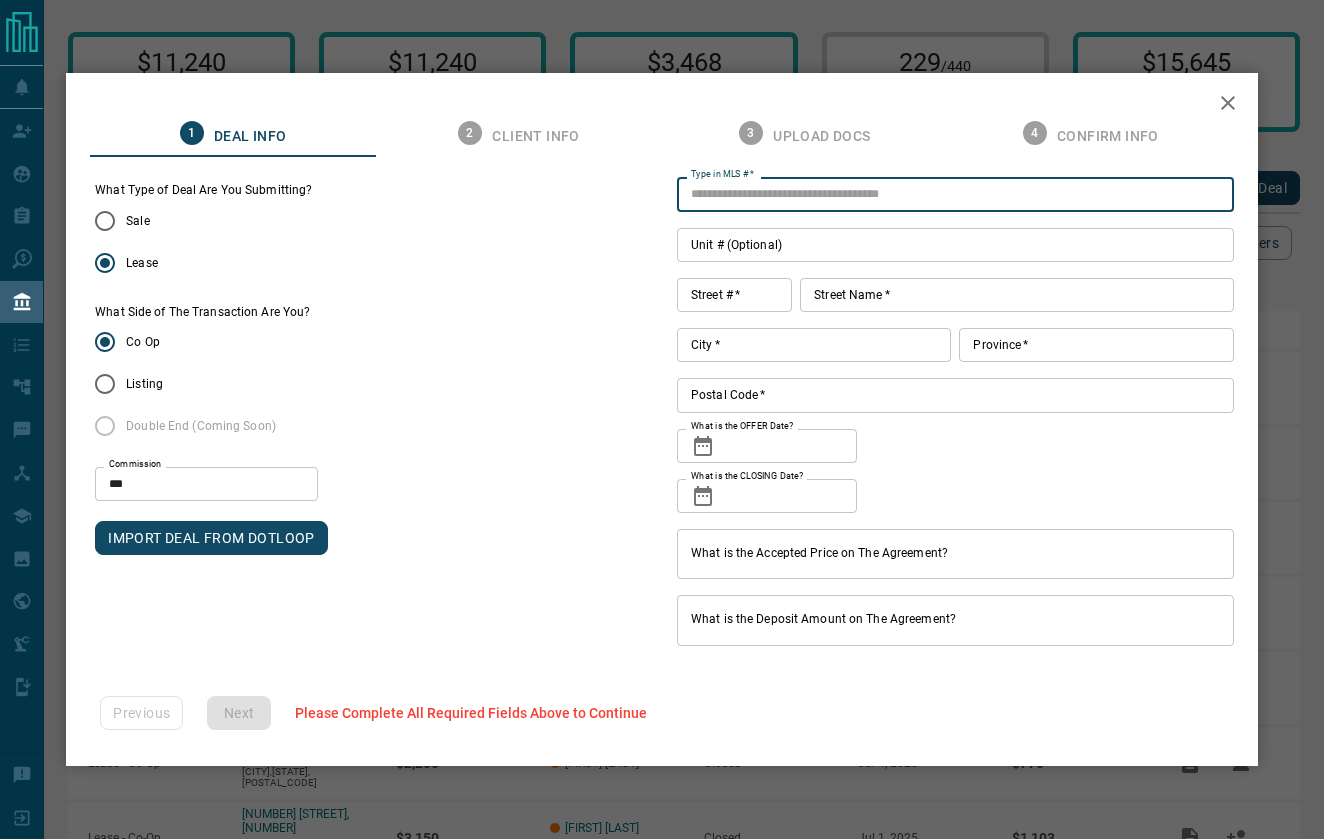 click on "Type in MLS #   *" at bounding box center (955, 194) 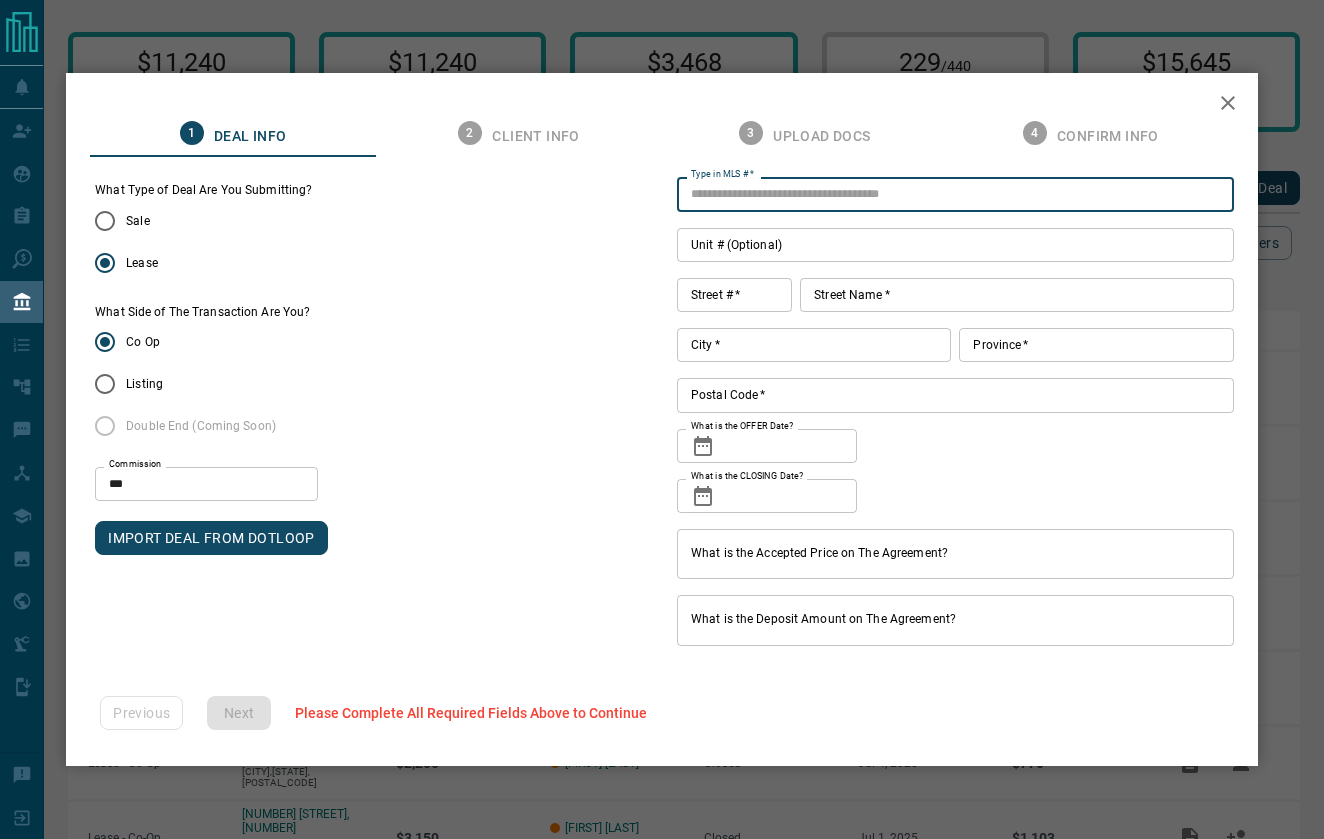 paste on "*********" 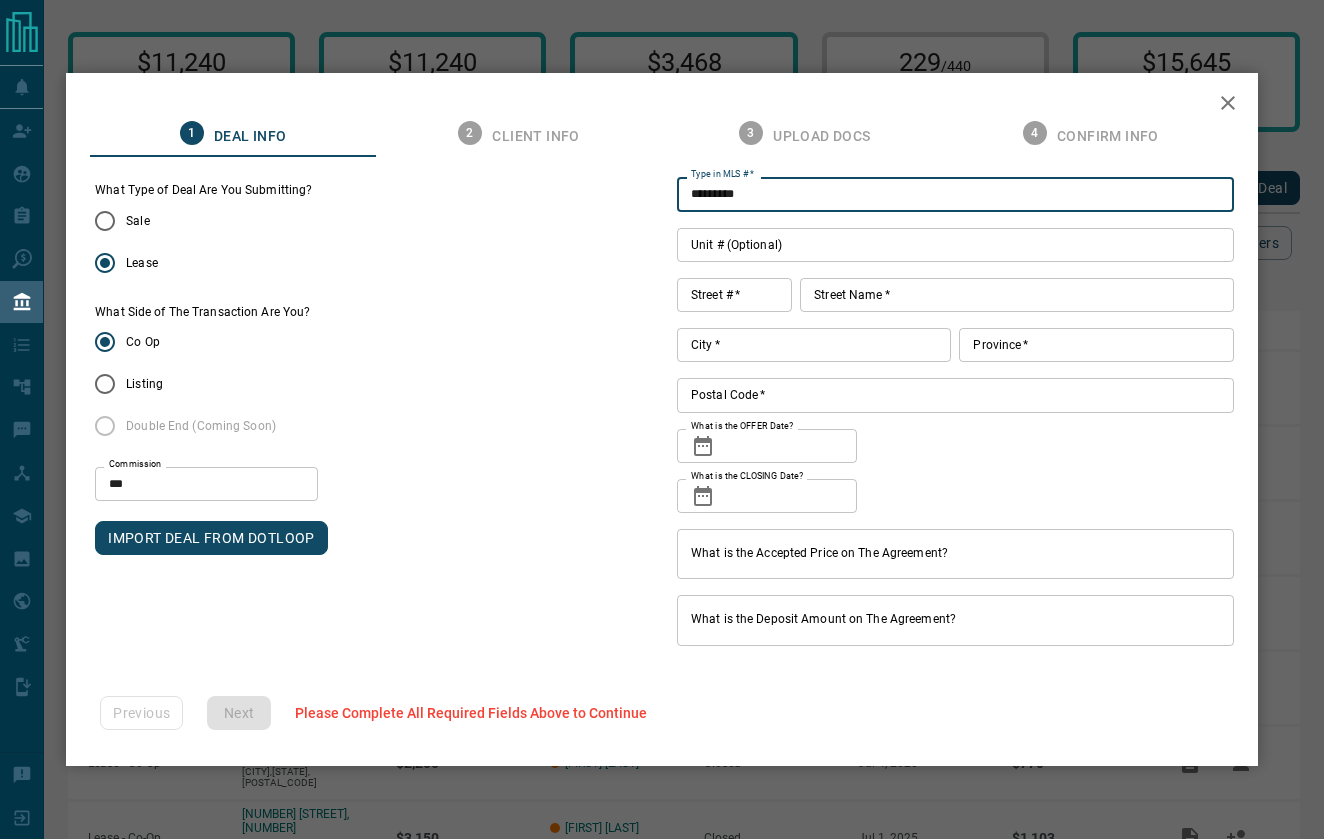type on "*********" 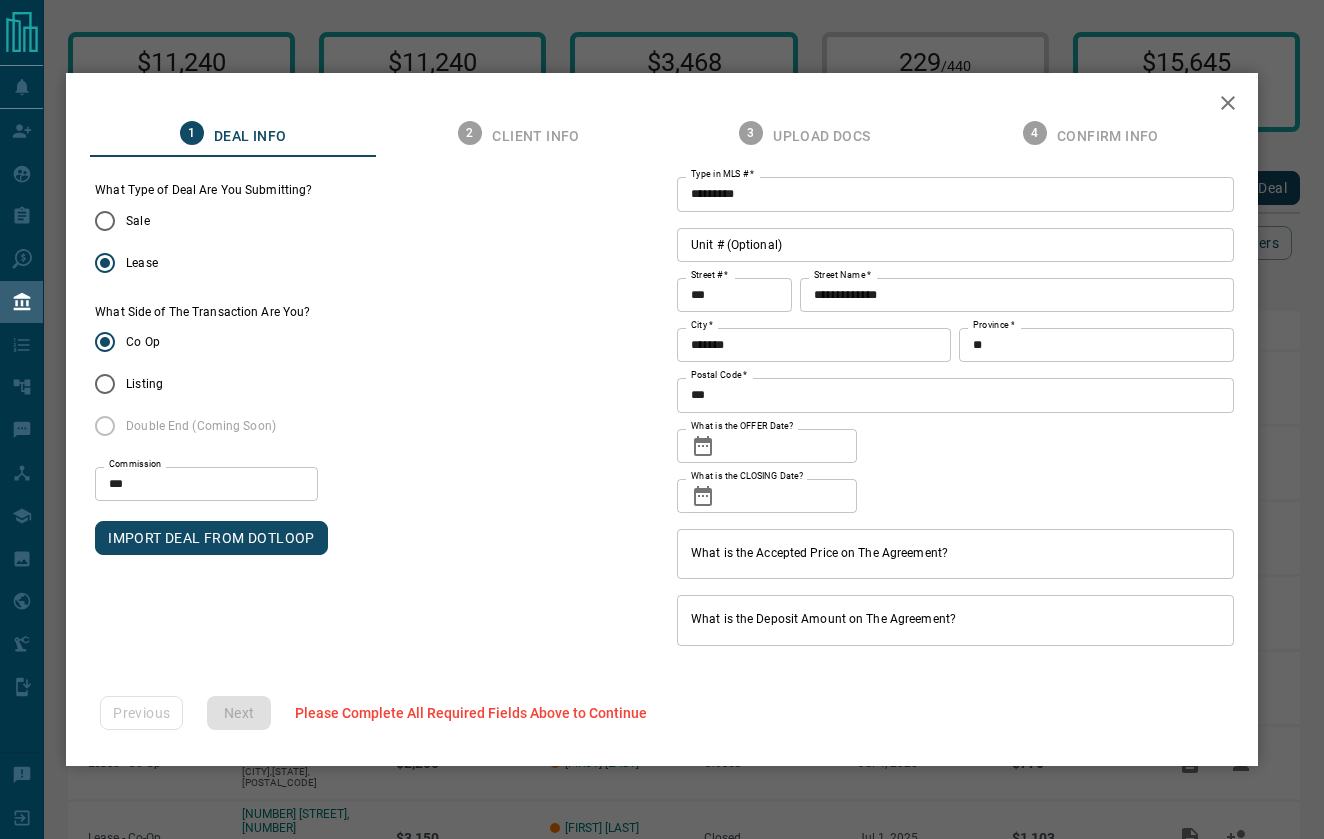 click 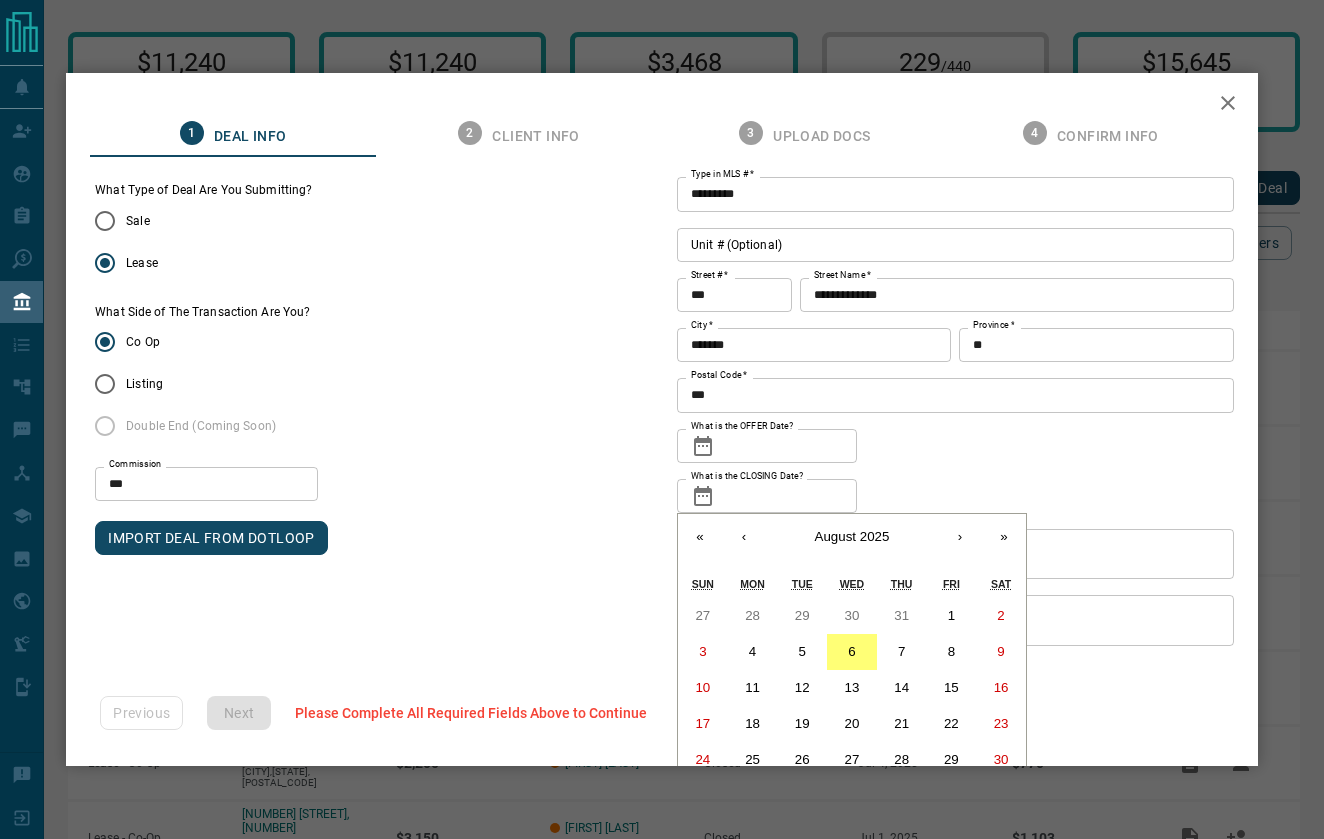click on "What Type of Deal Are You Submitting? Sale Lease What Side of The Transaction Are You? Co Op Listing Double End (Coming Soon) Commission *** Commission IMPORT DEAL FROM DOTLOOP" at bounding box center [373, 411] 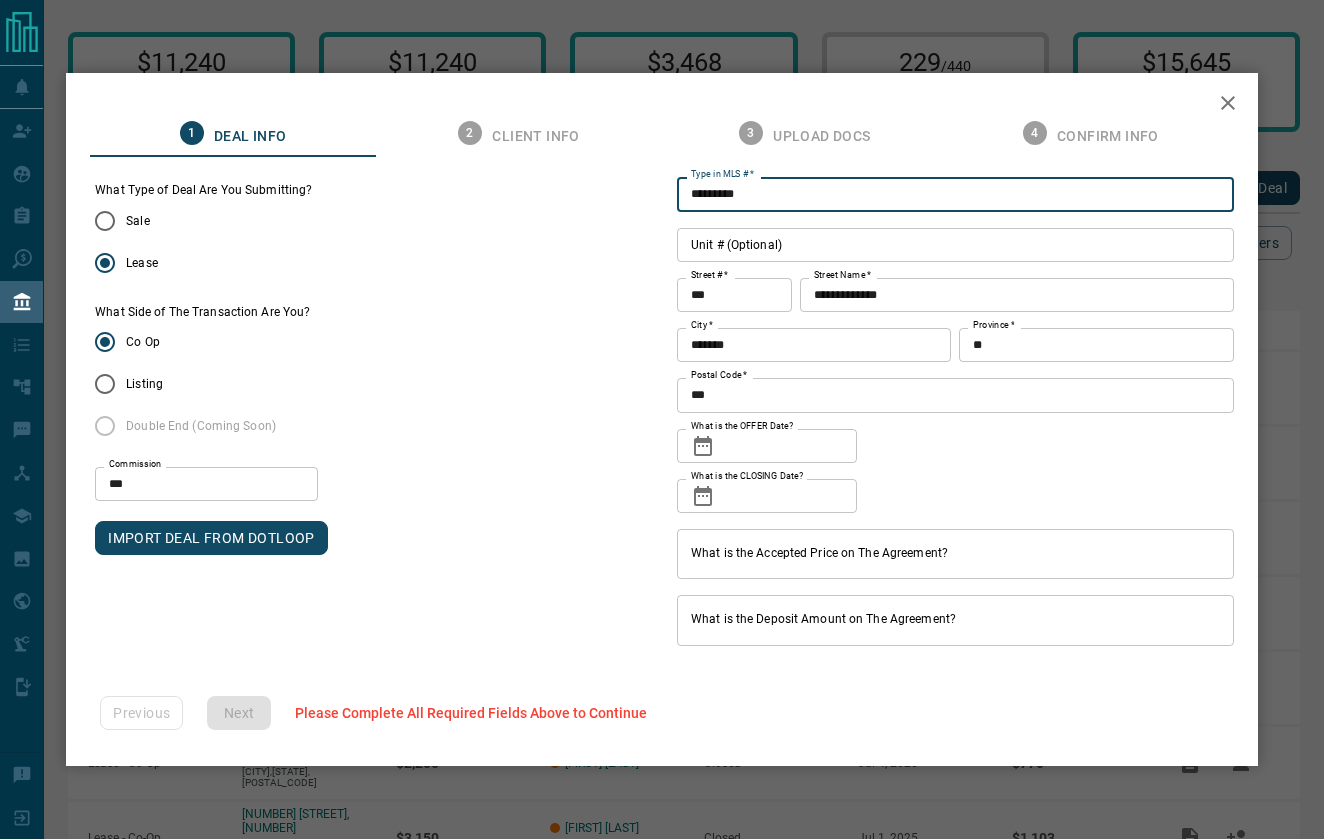 drag, startPoint x: 759, startPoint y: 189, endPoint x: 663, endPoint y: 185, distance: 96.0833 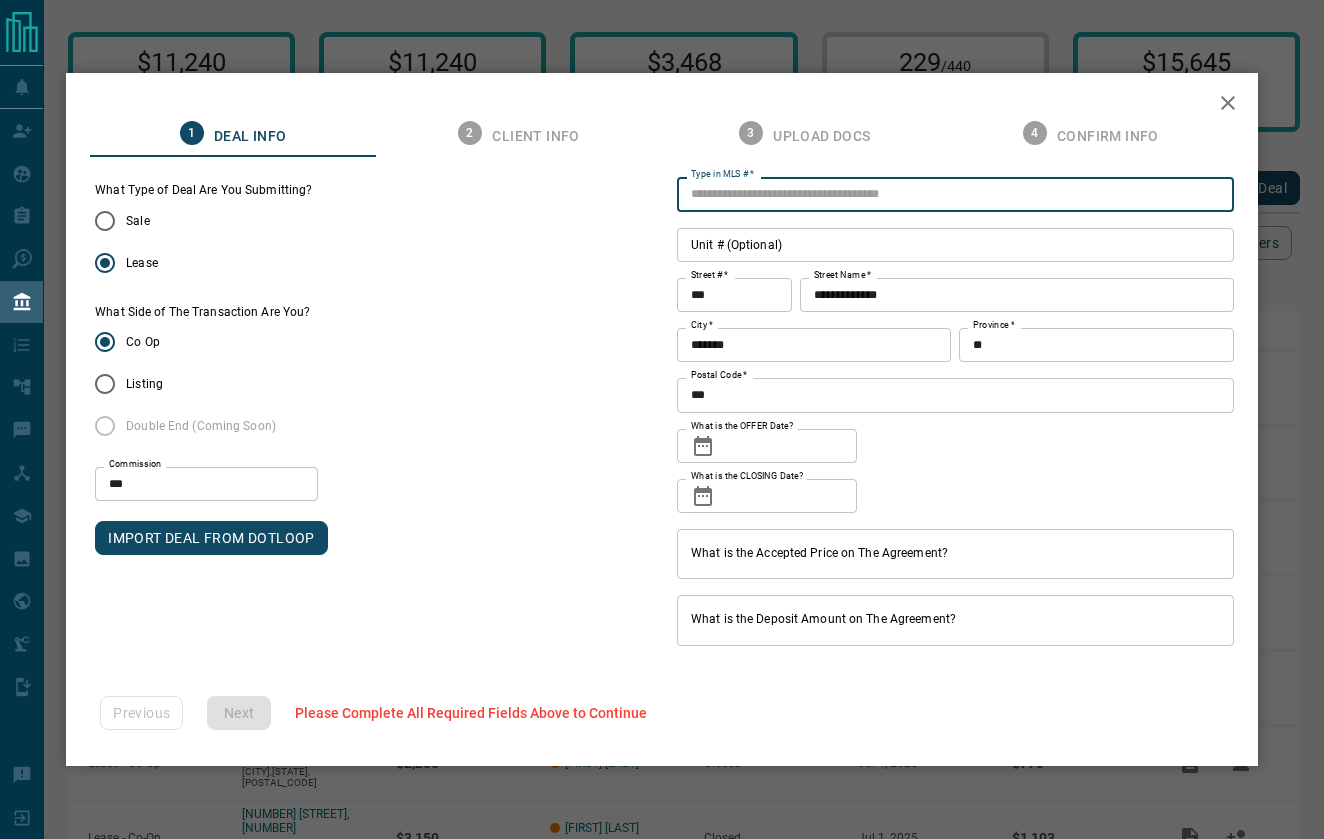 paste on "*********" 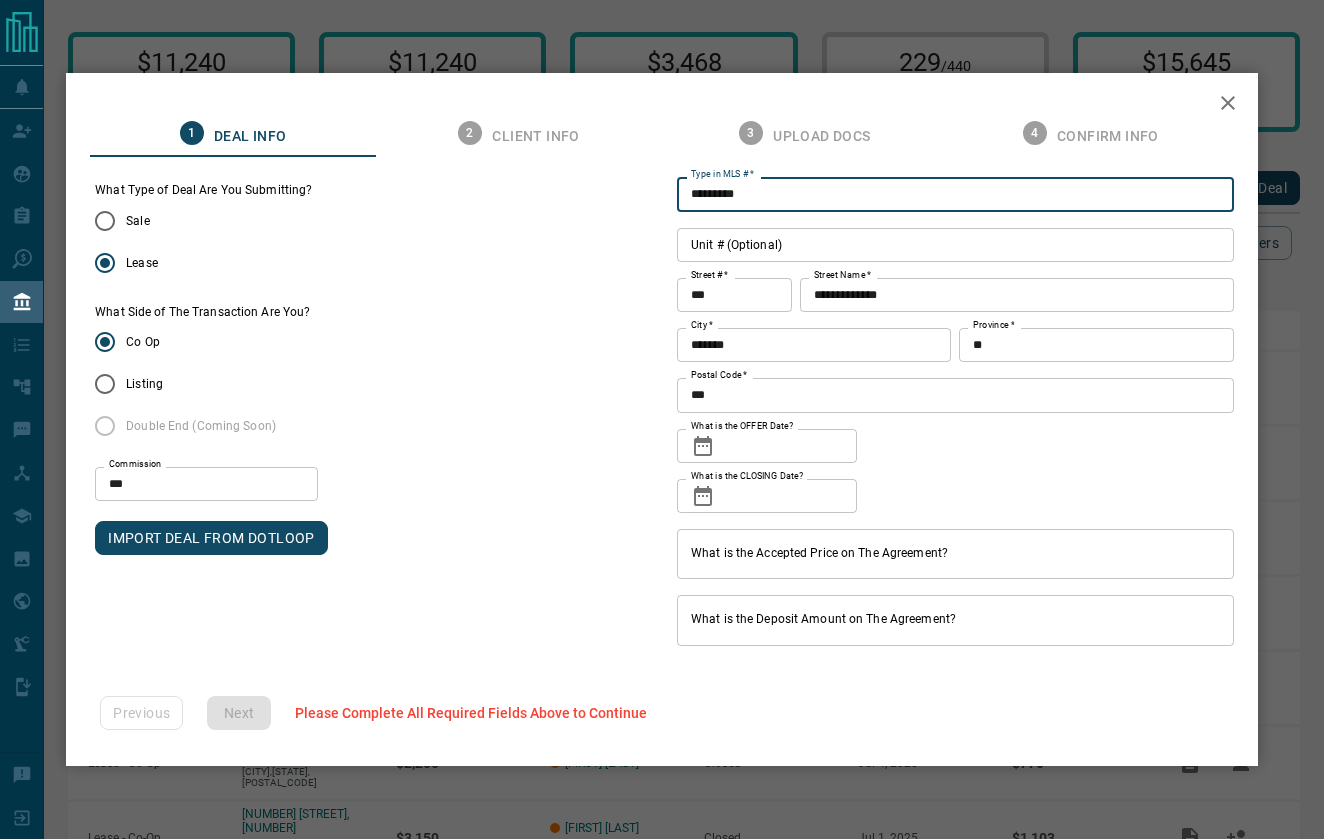 type on "*********" 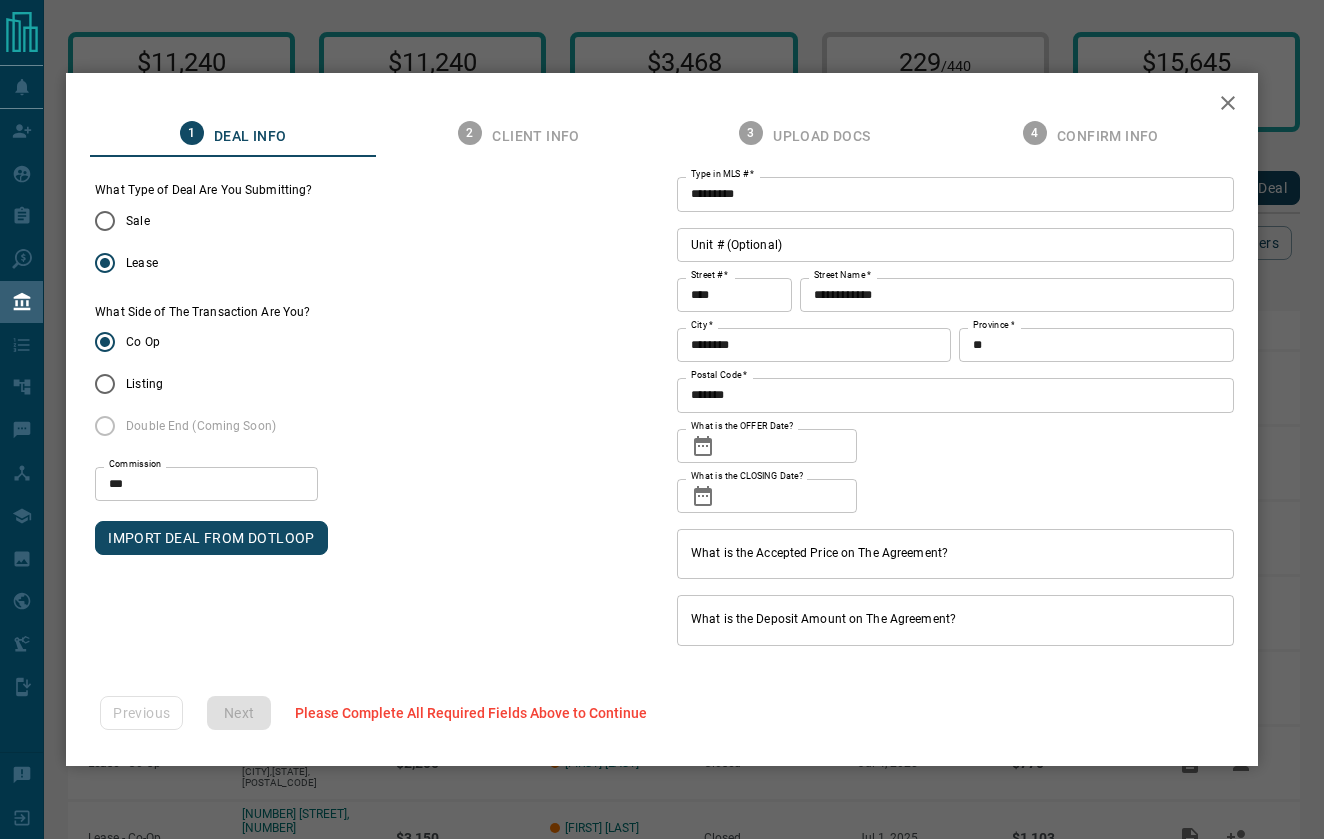 click 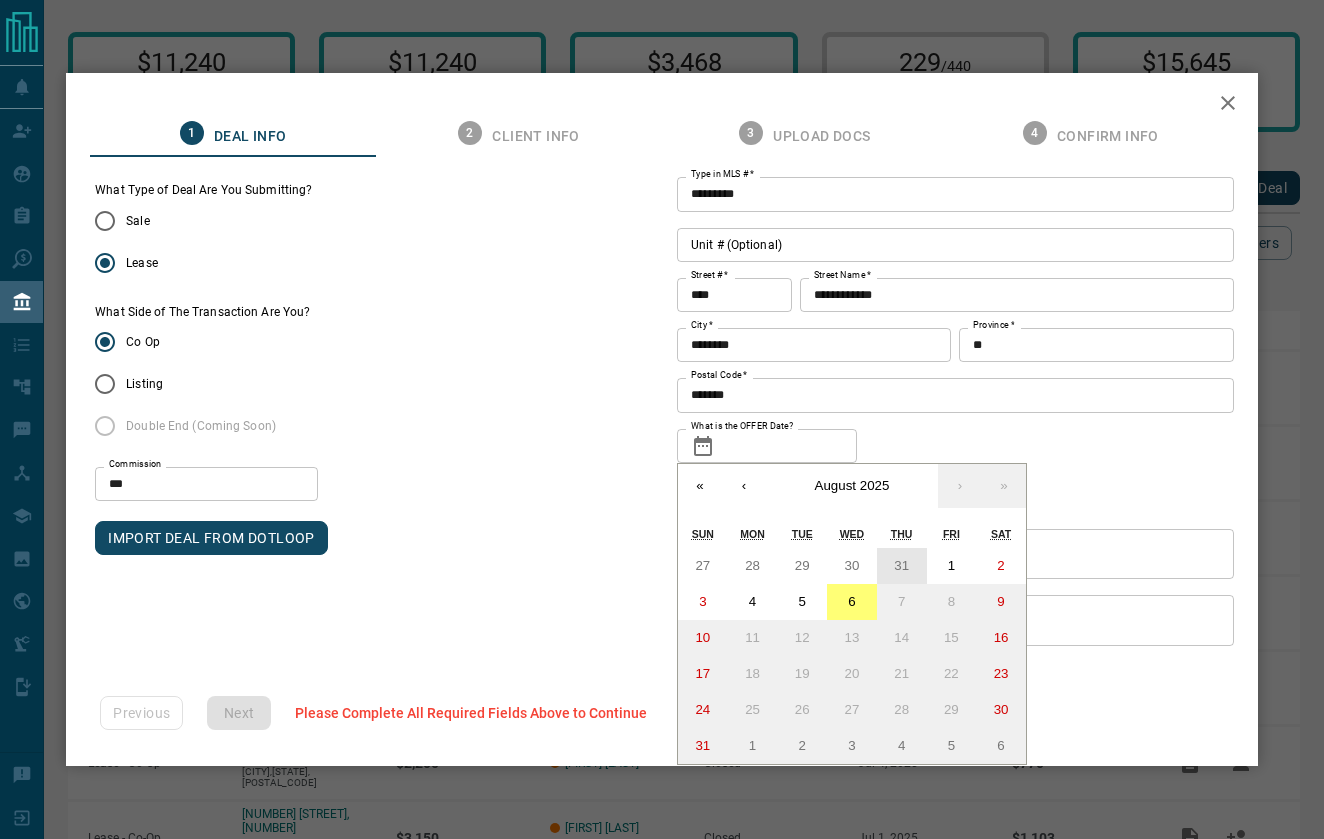 click on "31" at bounding box center [901, 565] 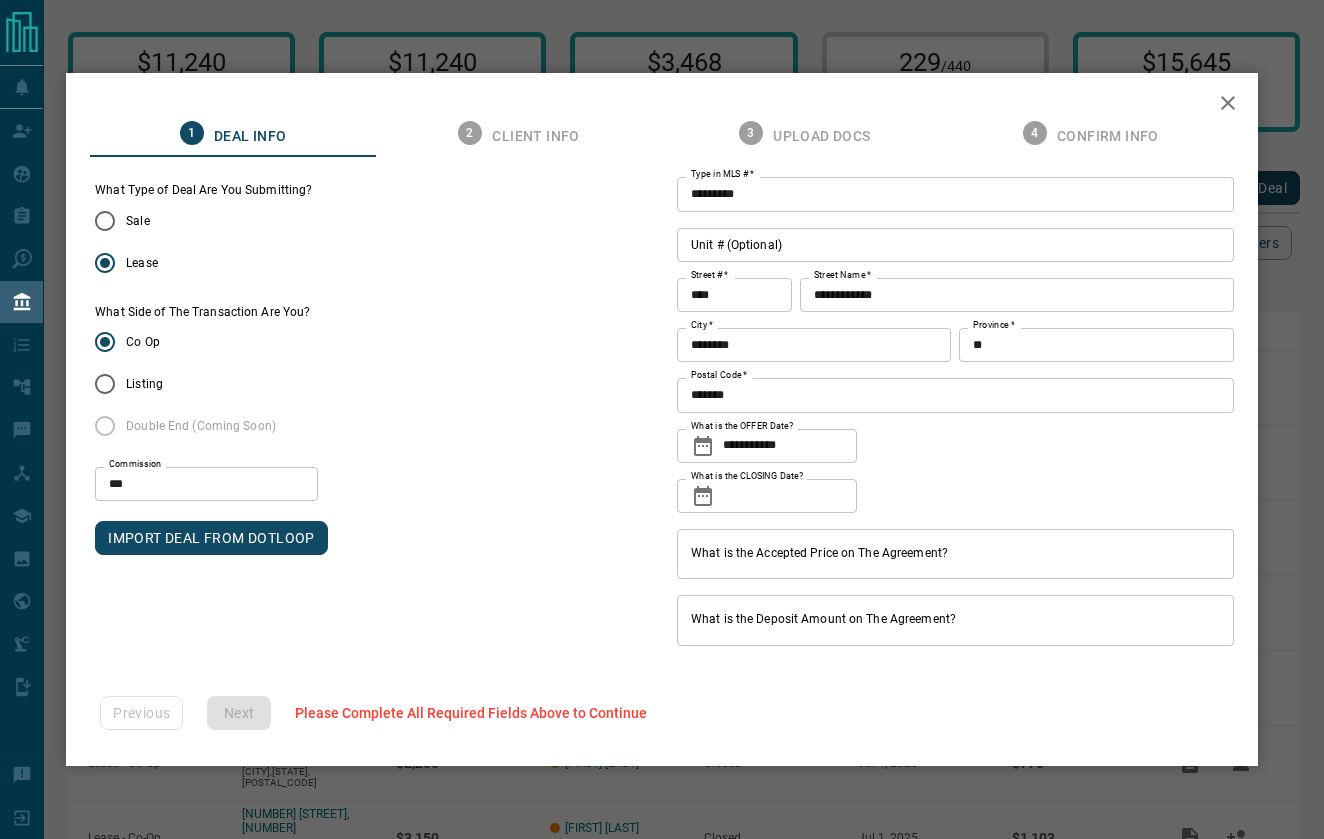 click 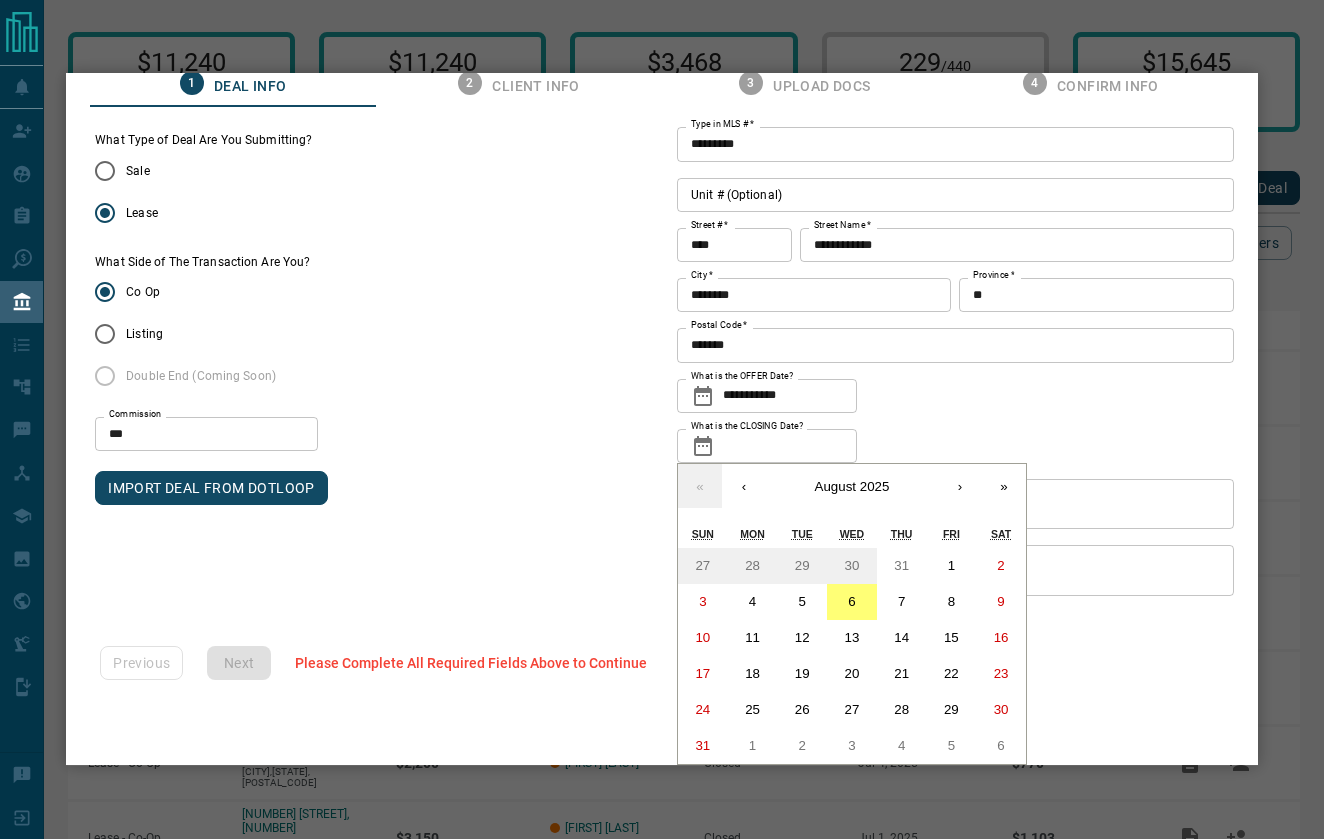 scroll, scrollTop: 49, scrollLeft: 0, axis: vertical 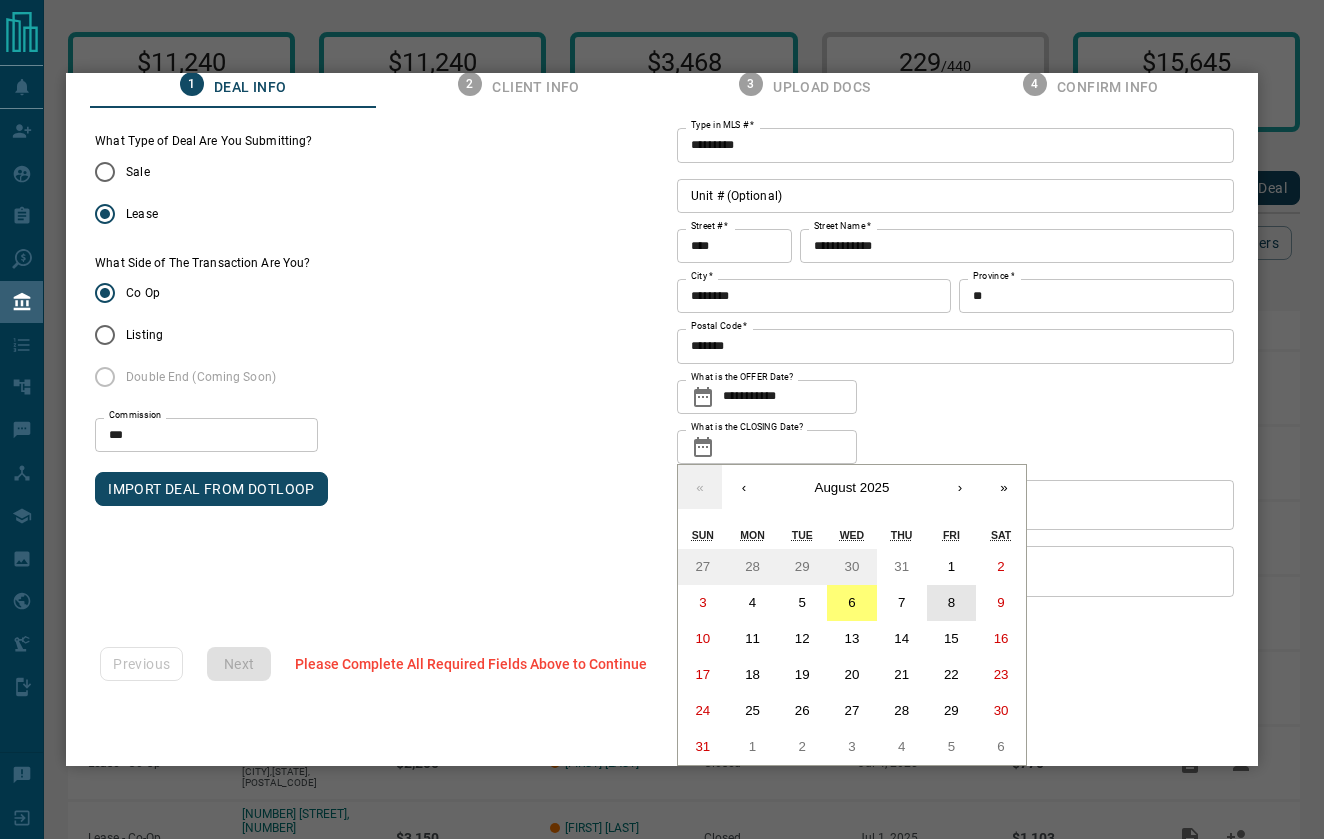 click on "8" at bounding box center (952, 603) 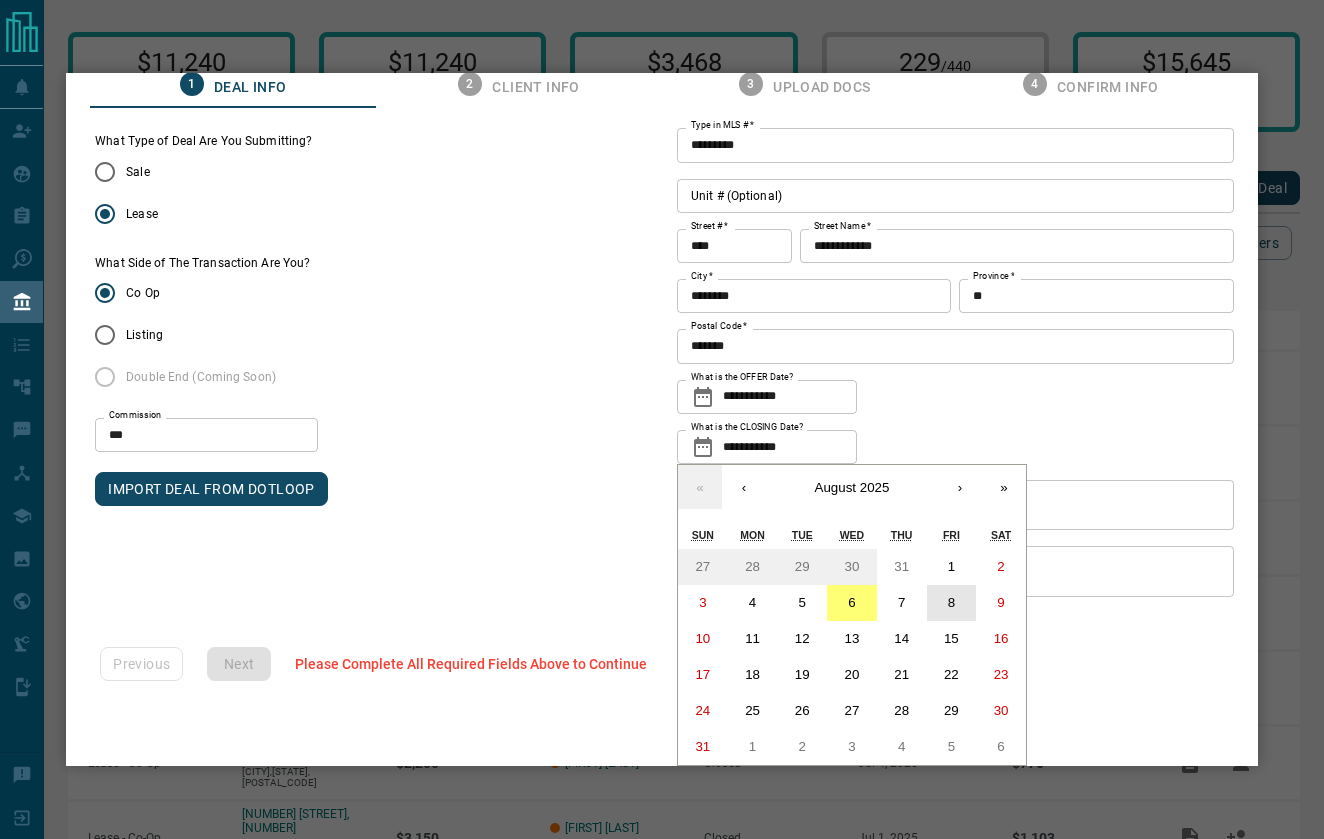 scroll, scrollTop: 0, scrollLeft: 0, axis: both 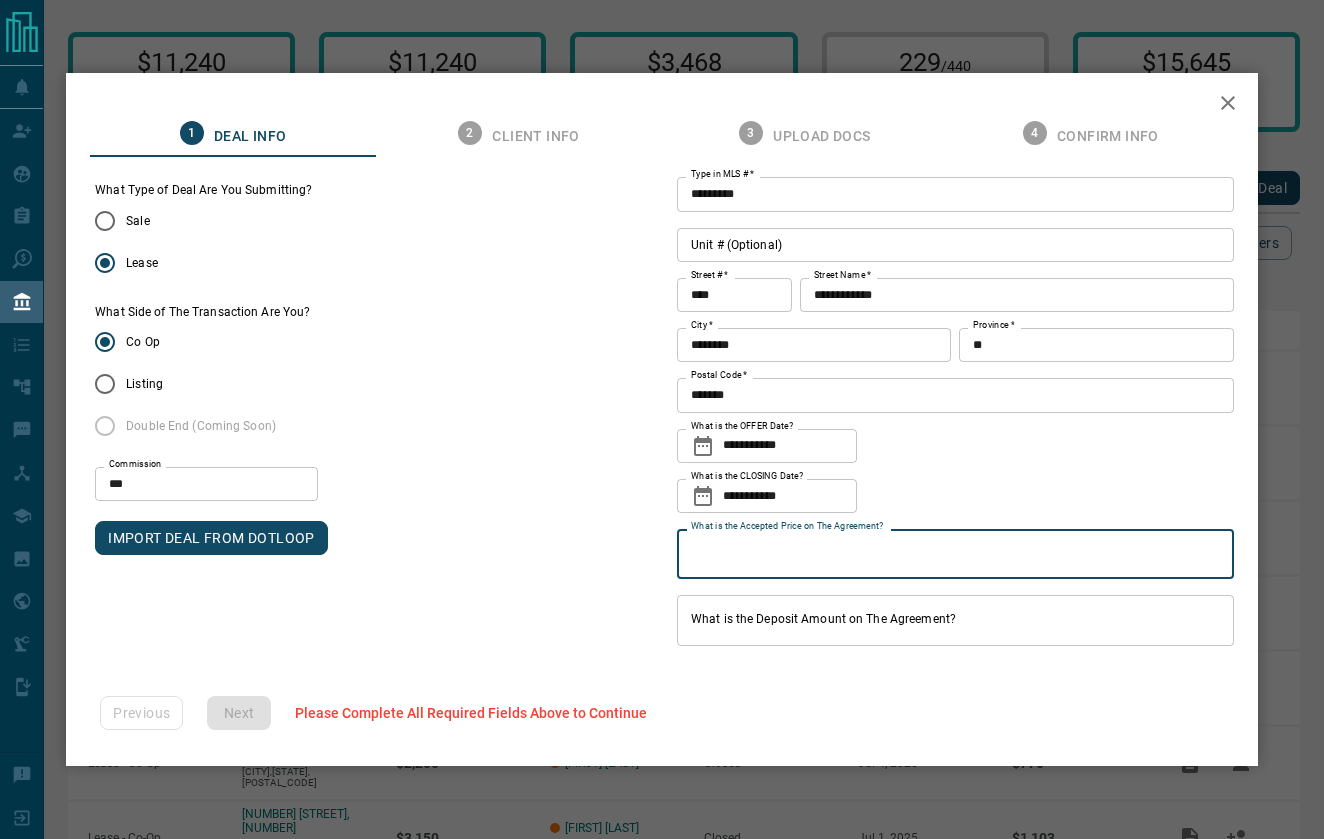 click on "What is the Accepted Price on The Agreement?" at bounding box center (955, 554) 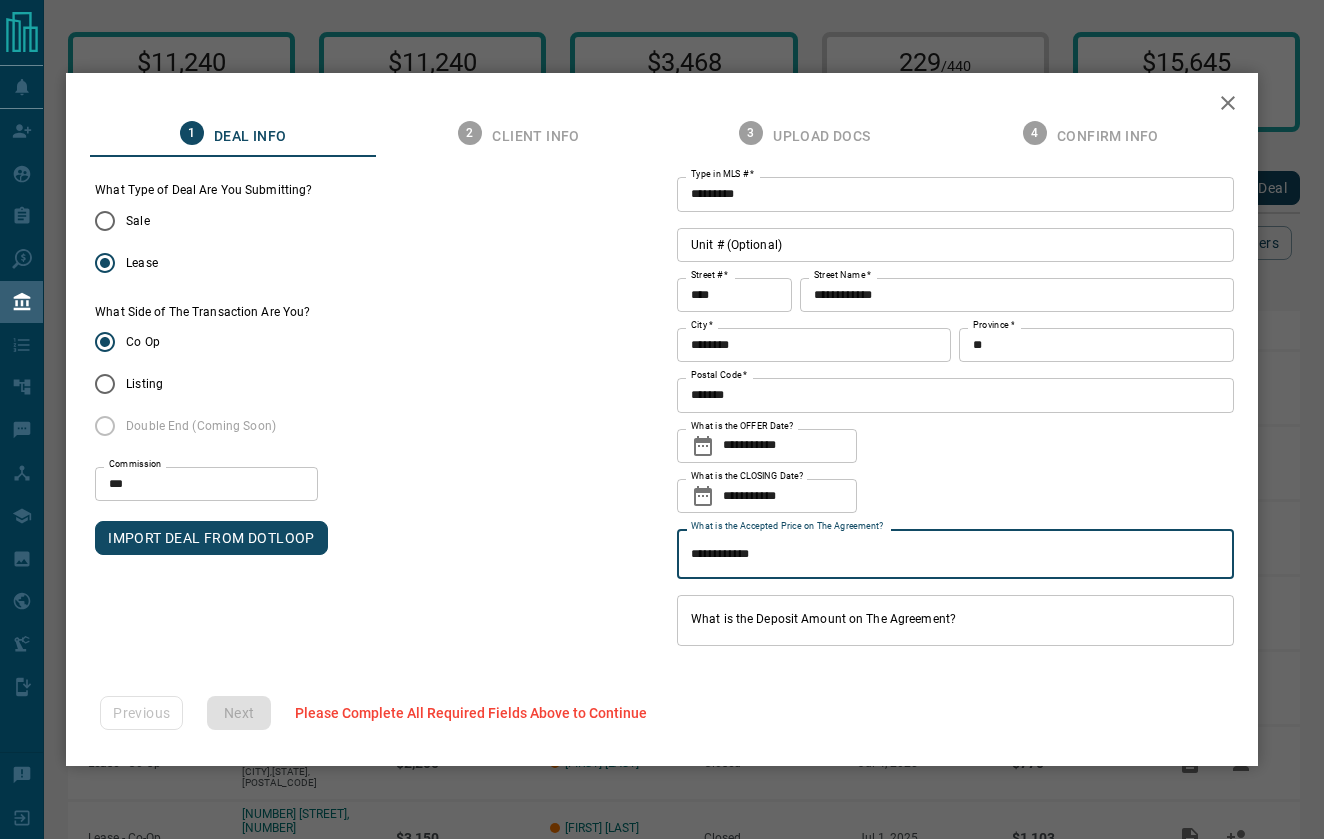 type on "**********" 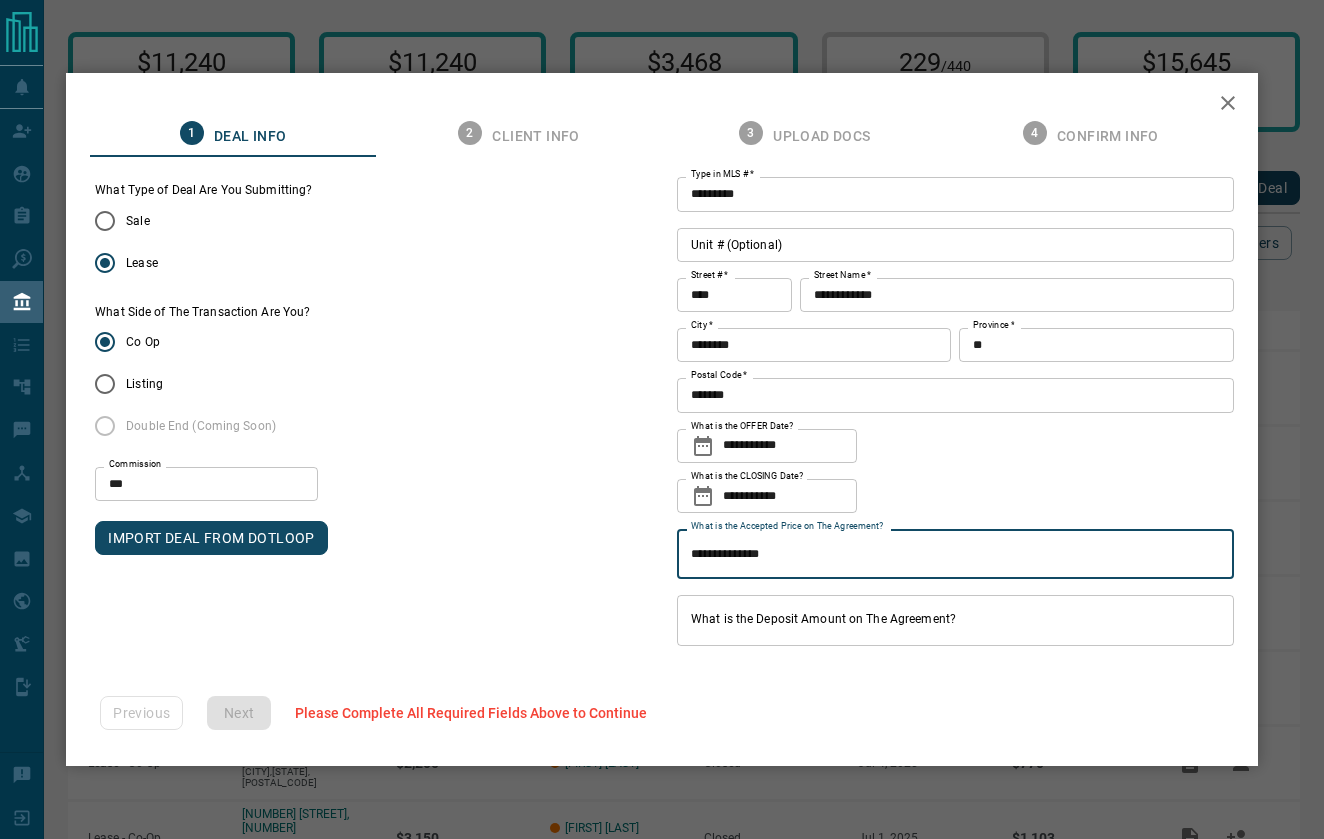 click on "What is the Deposit Amount on The Agreement?" at bounding box center [955, 620] 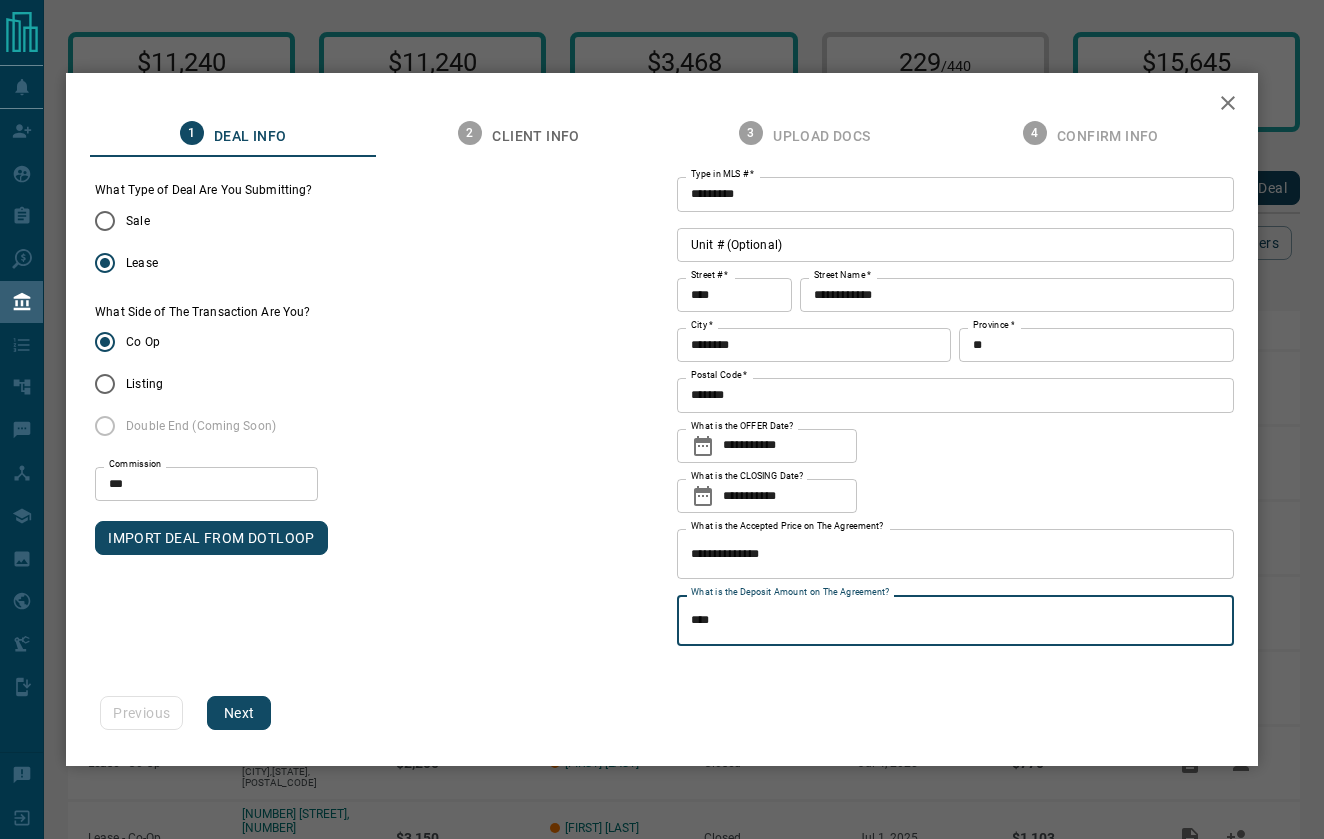 type on "******" 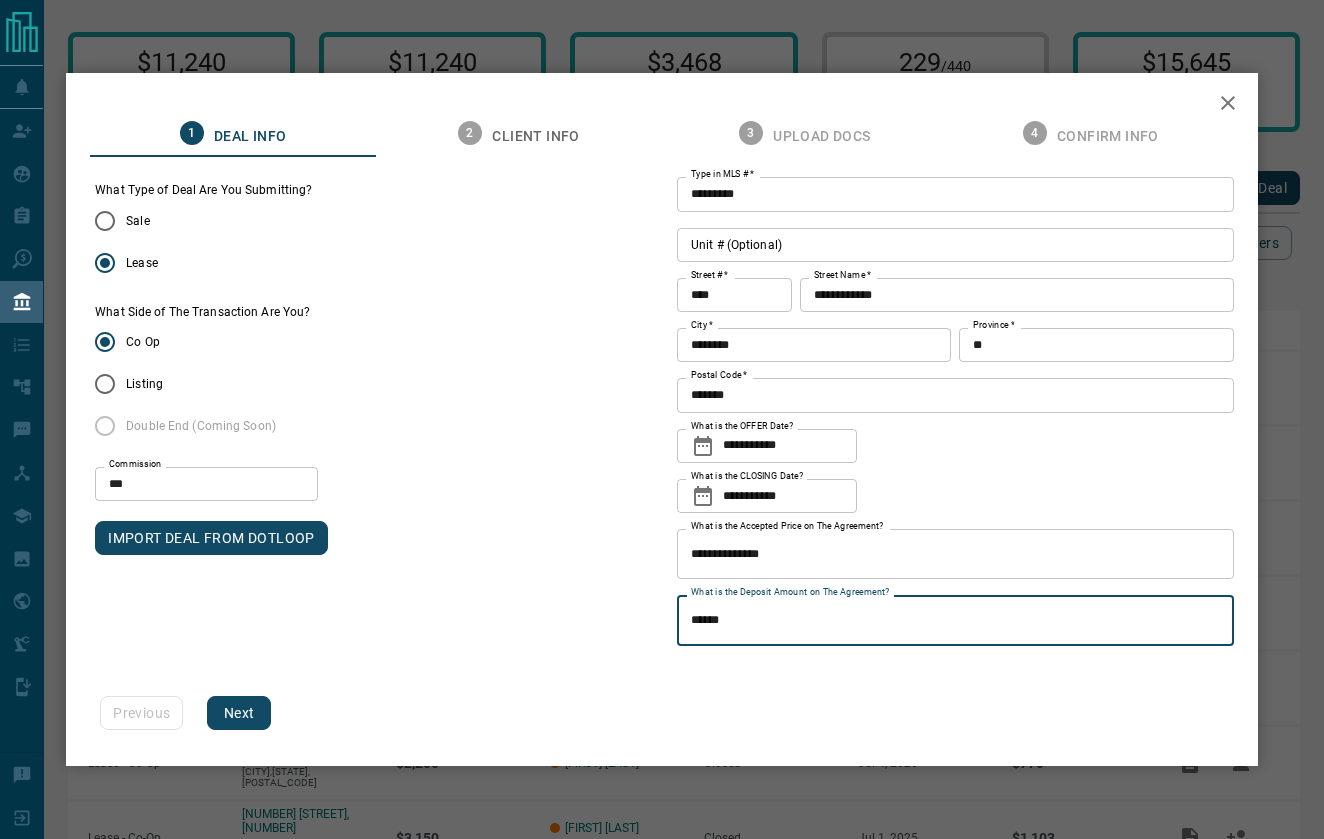 click on "**********" at bounding box center [662, 419] 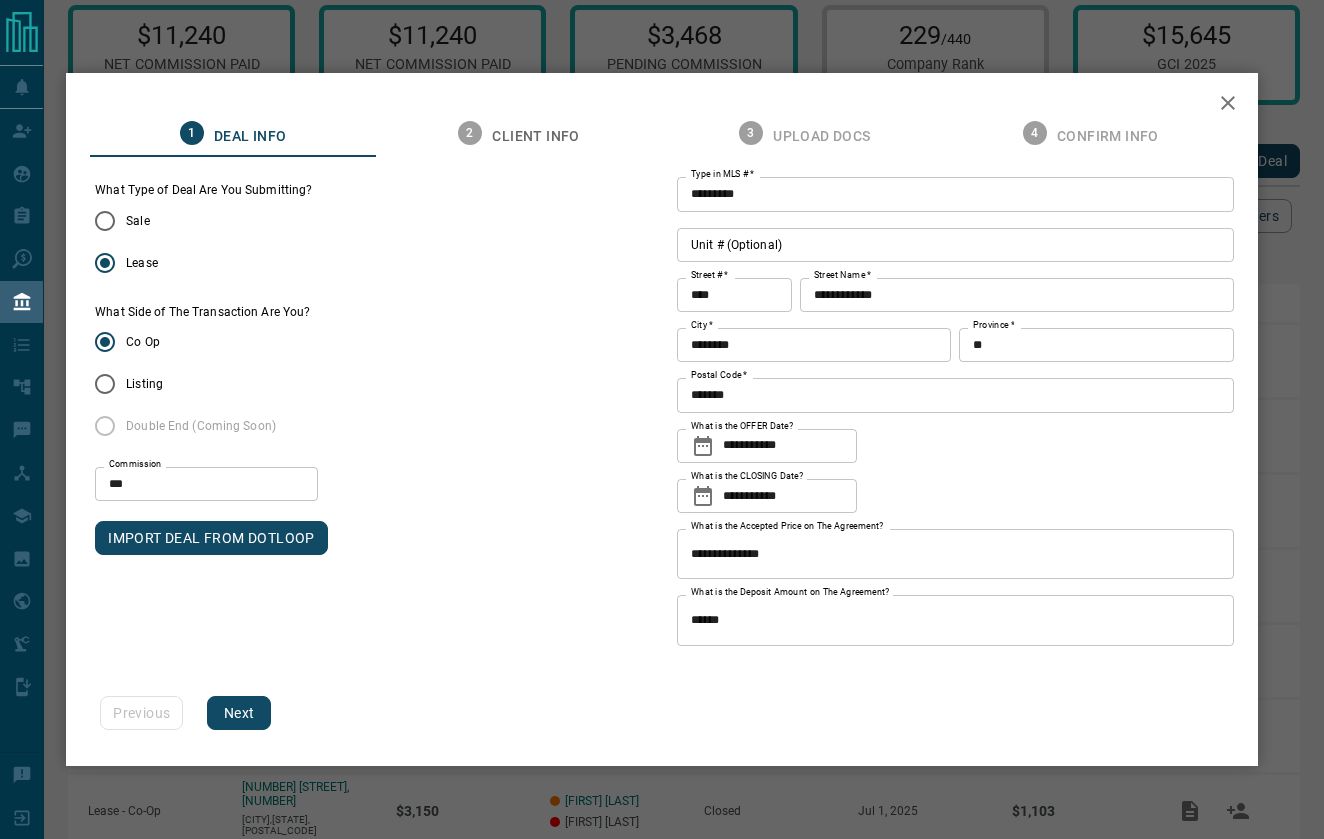 scroll, scrollTop: 30, scrollLeft: 0, axis: vertical 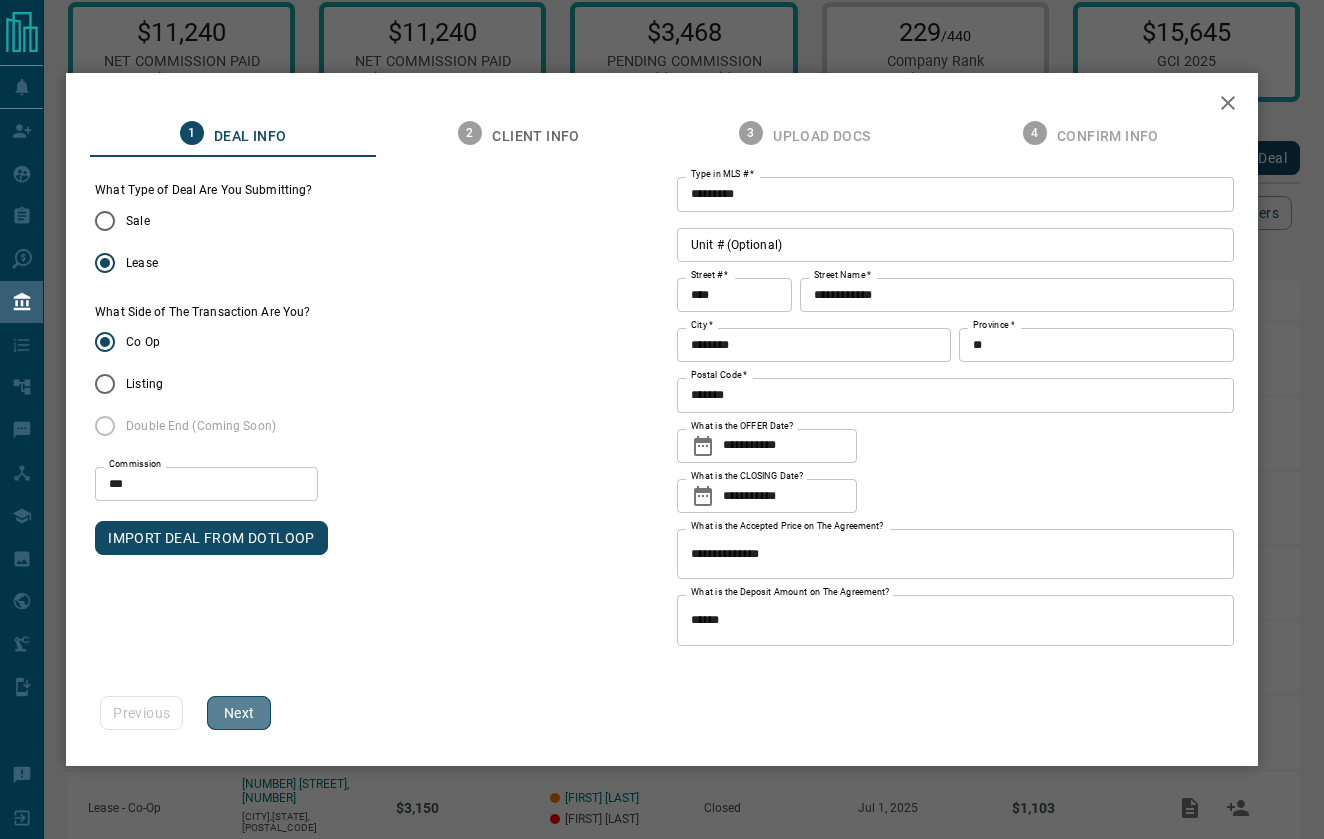 click on "Next" at bounding box center (239, 713) 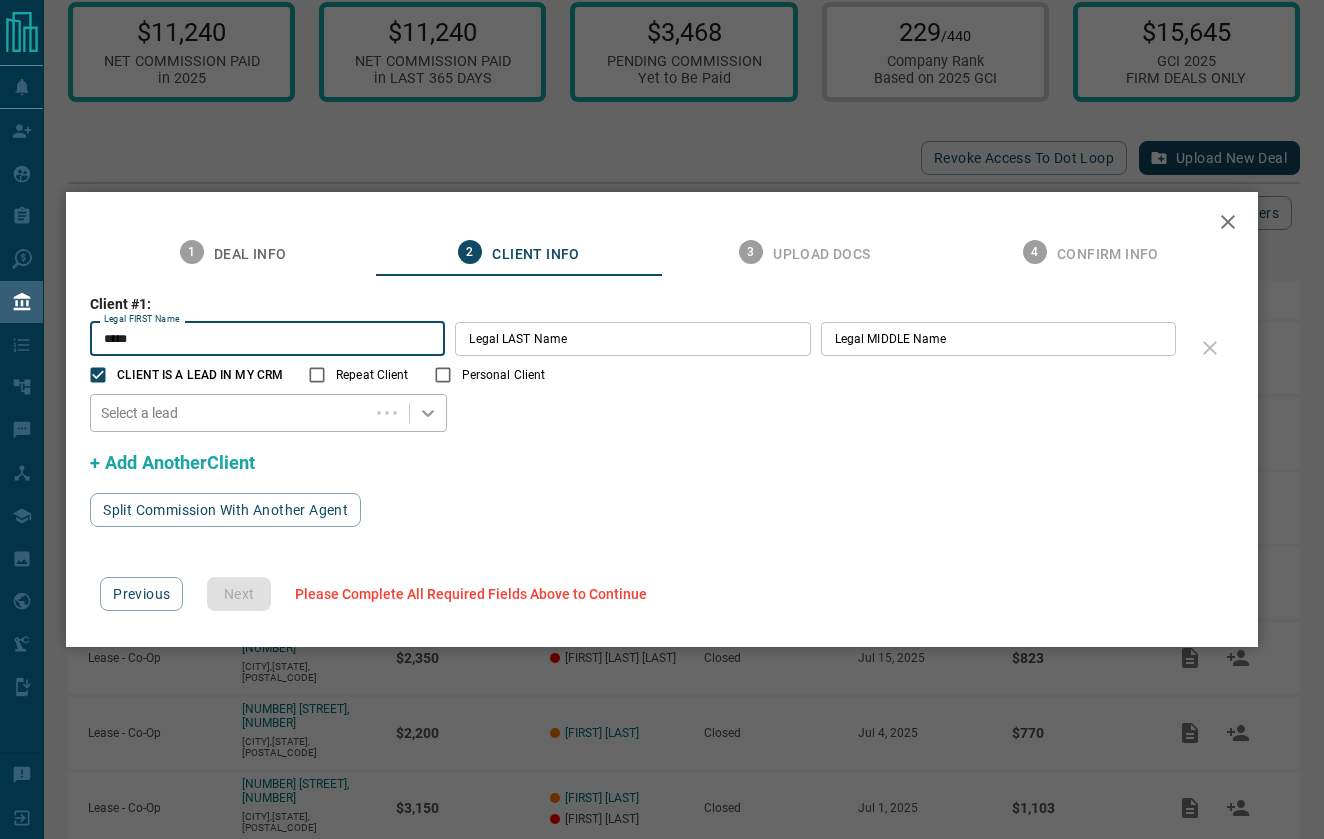 click 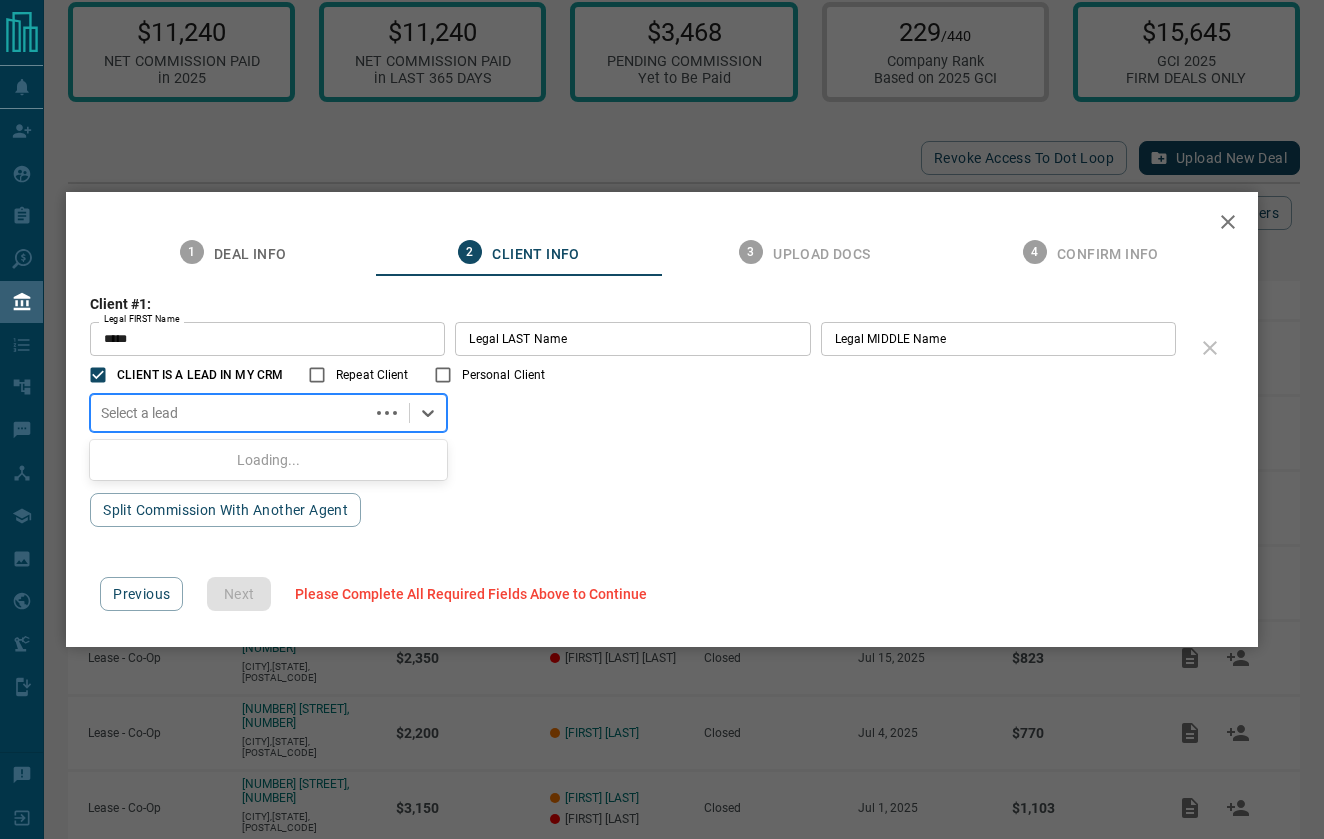 click on "*****" at bounding box center [267, 339] 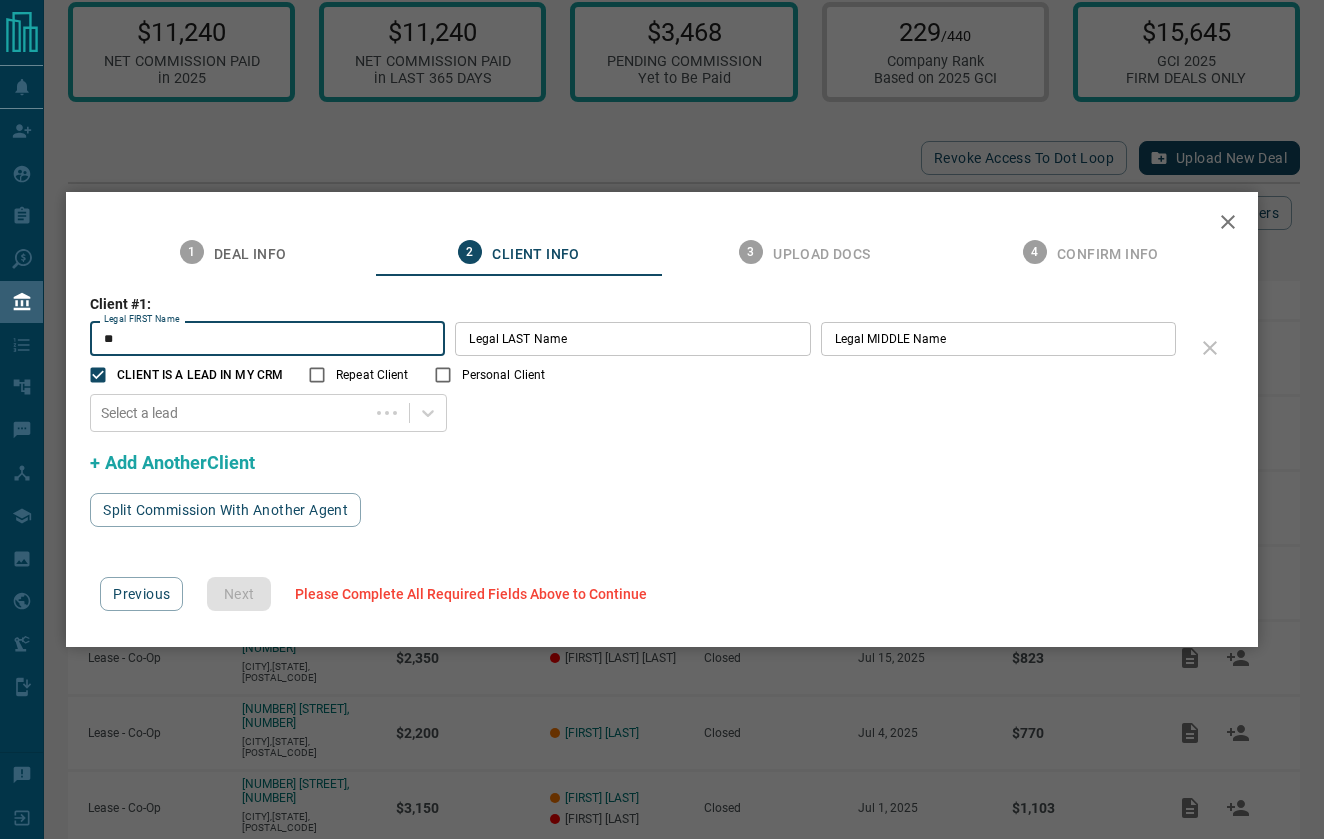 type on "*" 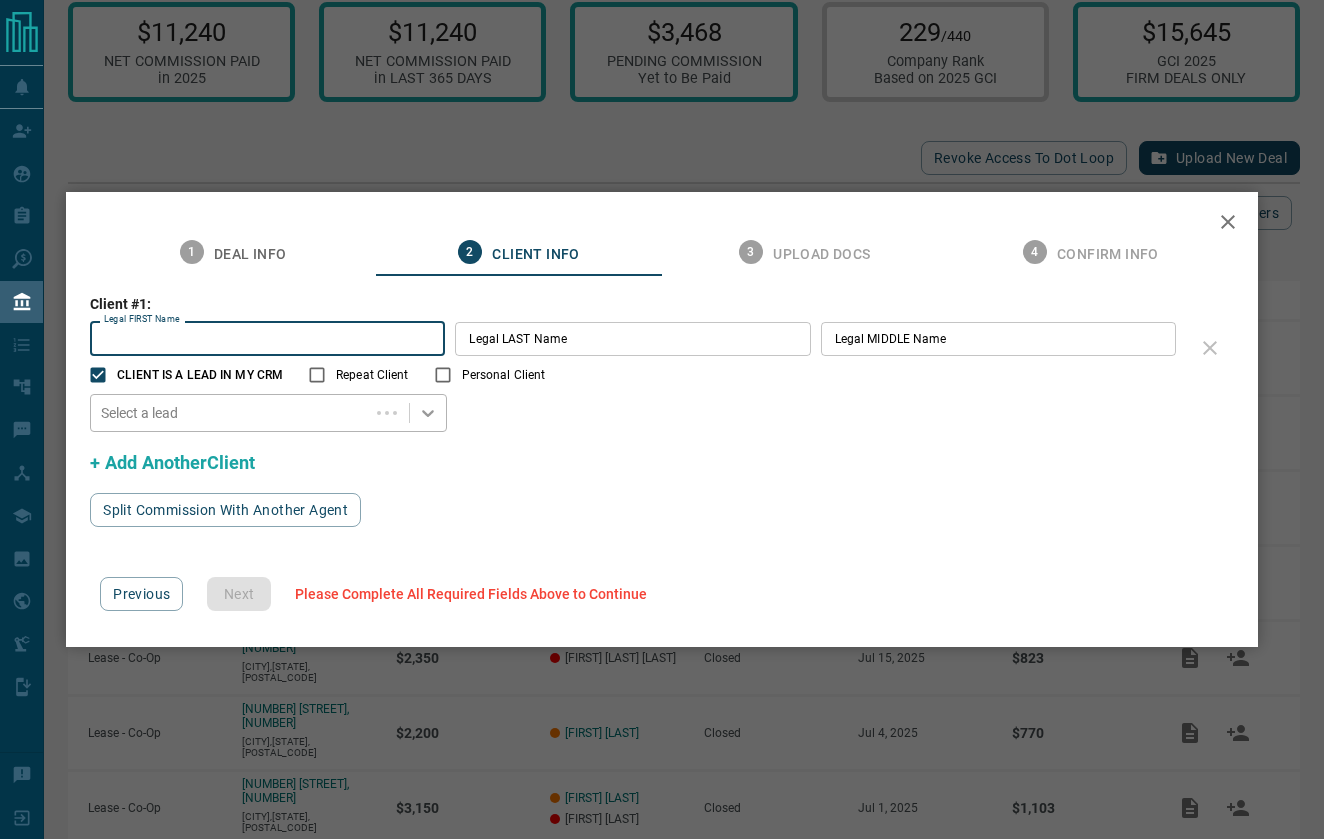 type 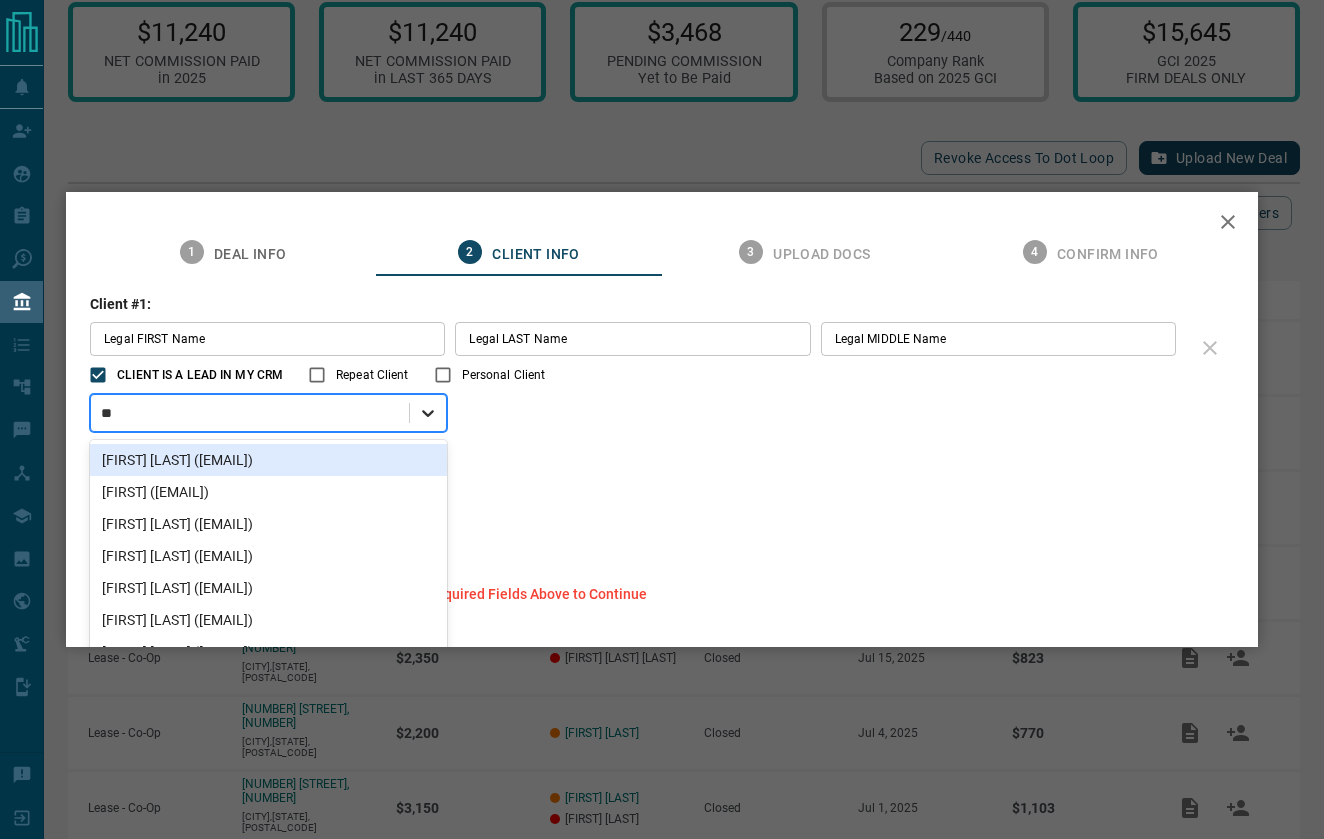 type on "***" 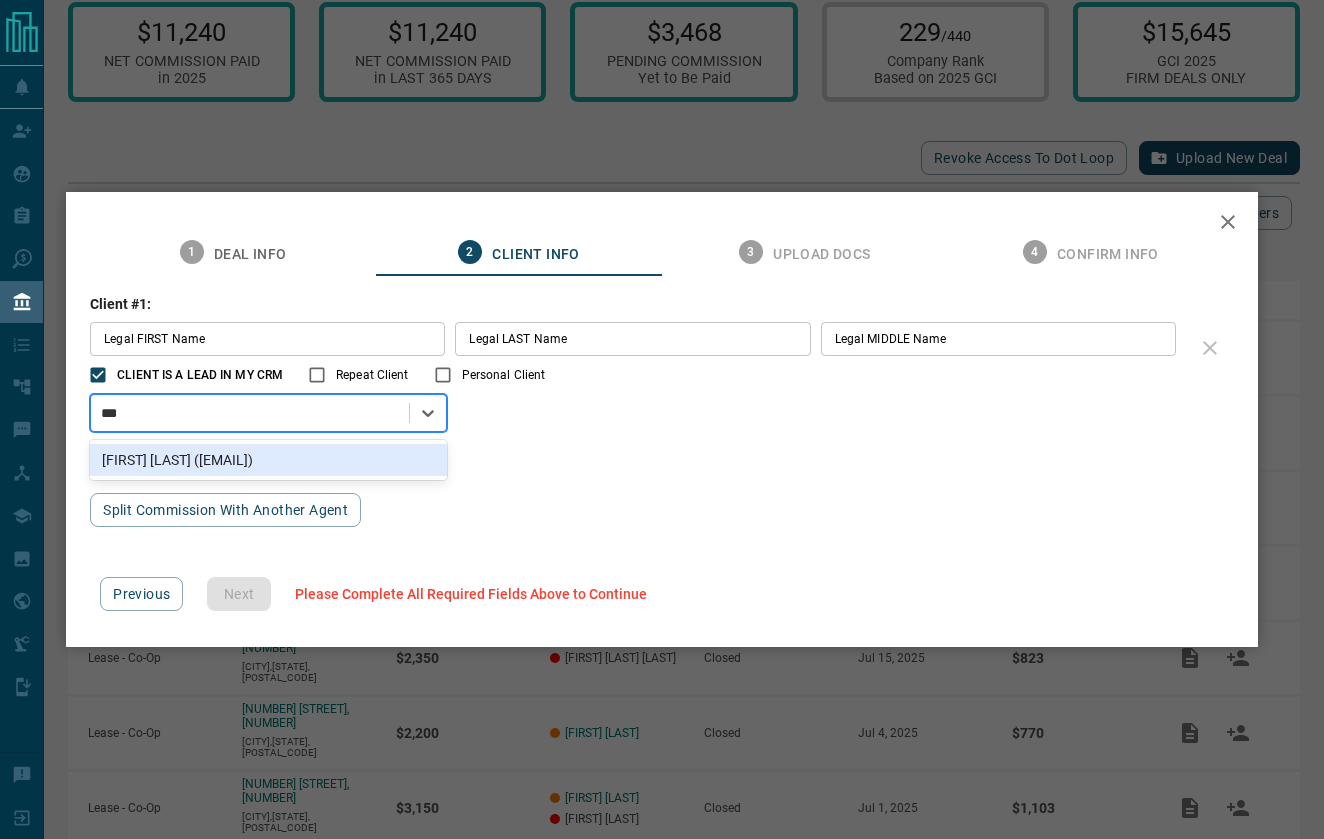 click on "[FIRST] [LAST] ([EMAIL])" at bounding box center (268, 460) 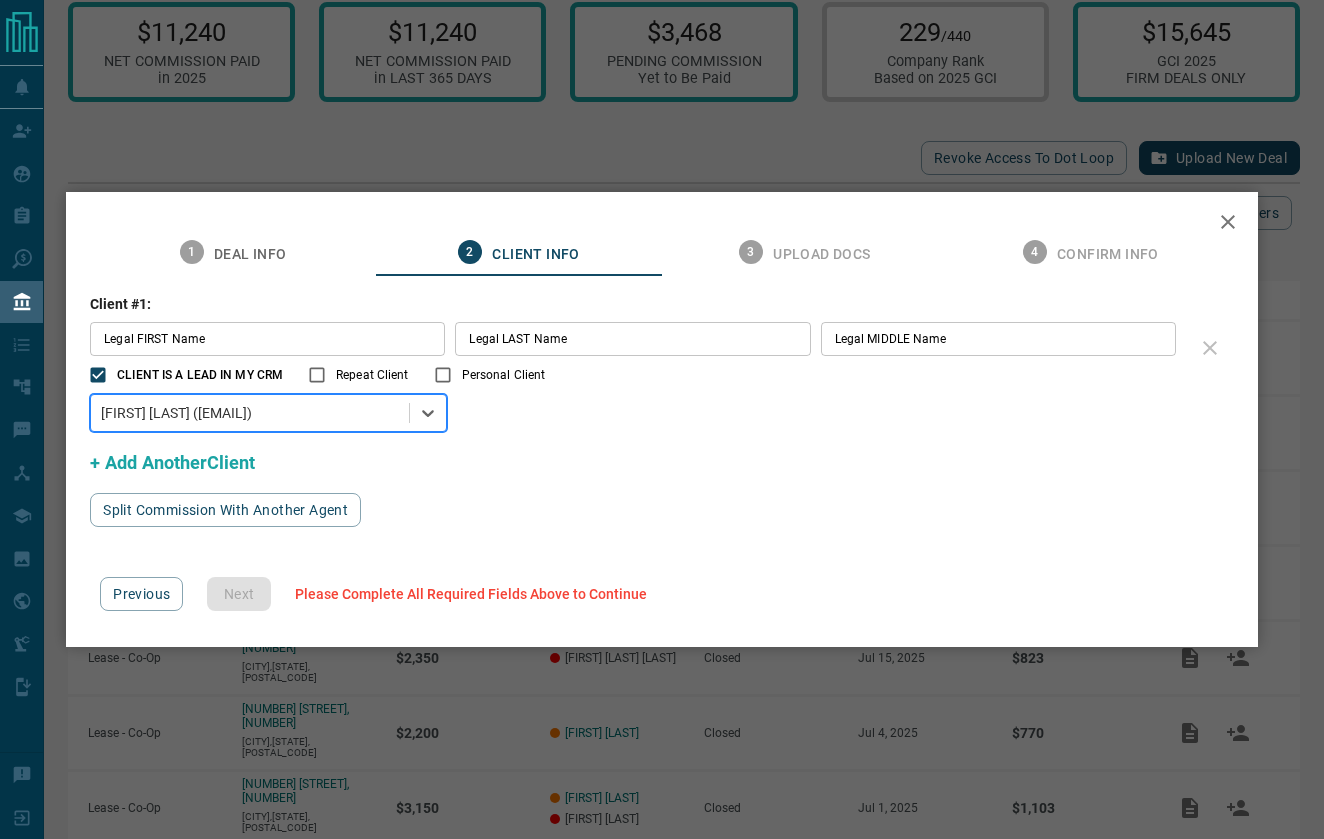 click on "Client #1: Legal [FIRST] Name Legal [FIRST] Name Legal [LAST] Name Legal [LAST] Name Legal [MIDDLE] Name Legal [MIDDLE] Name CLIENT IS A LEAD IN MY CRM Repeat Client Personal Client option [FIRST] [LAST] ([EMAIL]), selected. [FIRST] [LAST] ([EMAIL]) + Add Another Client Split Commission With Another Agent" at bounding box center [662, 411] 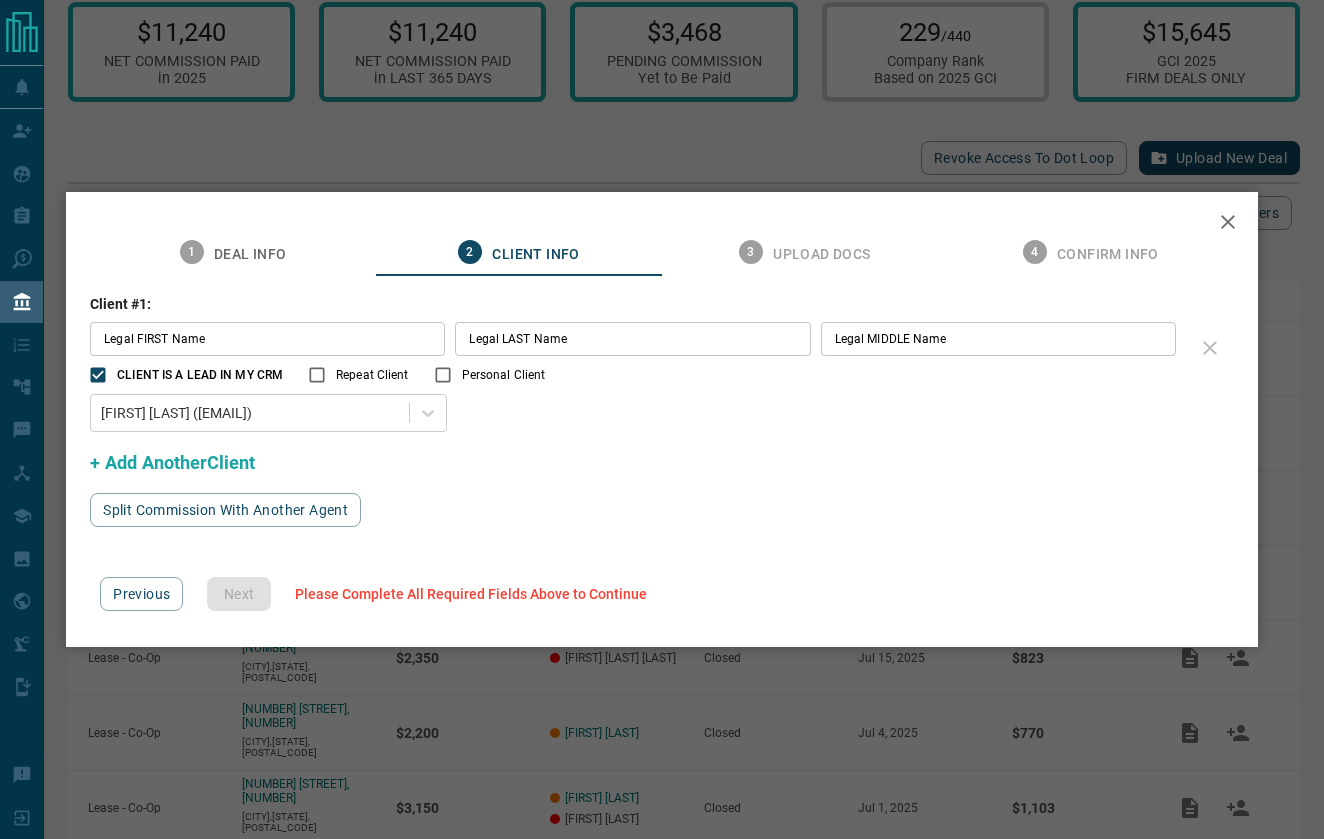 click on "Client #1: Legal [FIRST] Name Legal [FIRST] Name Legal [LAST] Name Legal [LAST] Name Legal [MIDDLE] Name Legal [MIDDLE] Name CLIENT IS A LEAD IN MY CRM Repeat Client Personal Client [FIRST] [LAST] ([EMAIL]) + Add Another Client Split Commission With Another Agent" at bounding box center (662, 411) 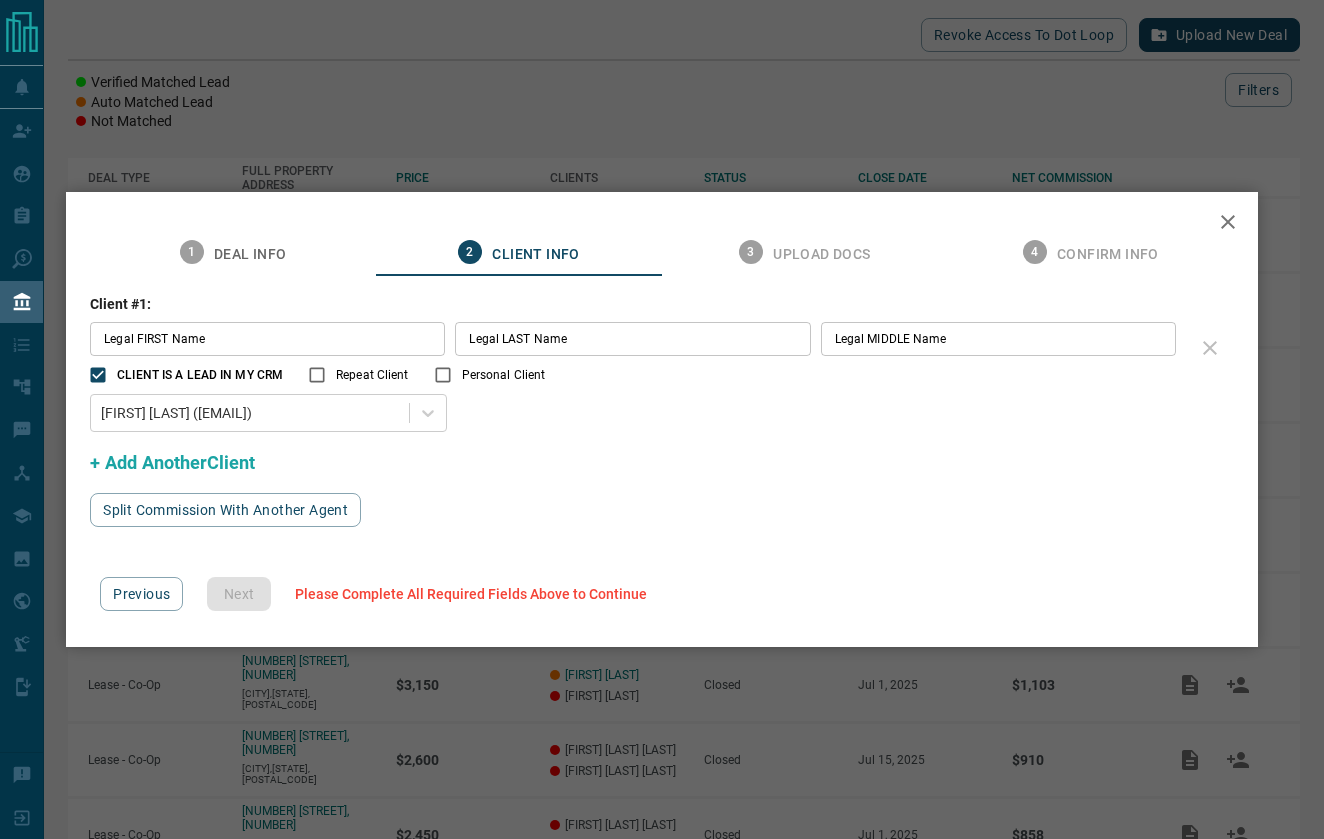 scroll, scrollTop: 154, scrollLeft: 0, axis: vertical 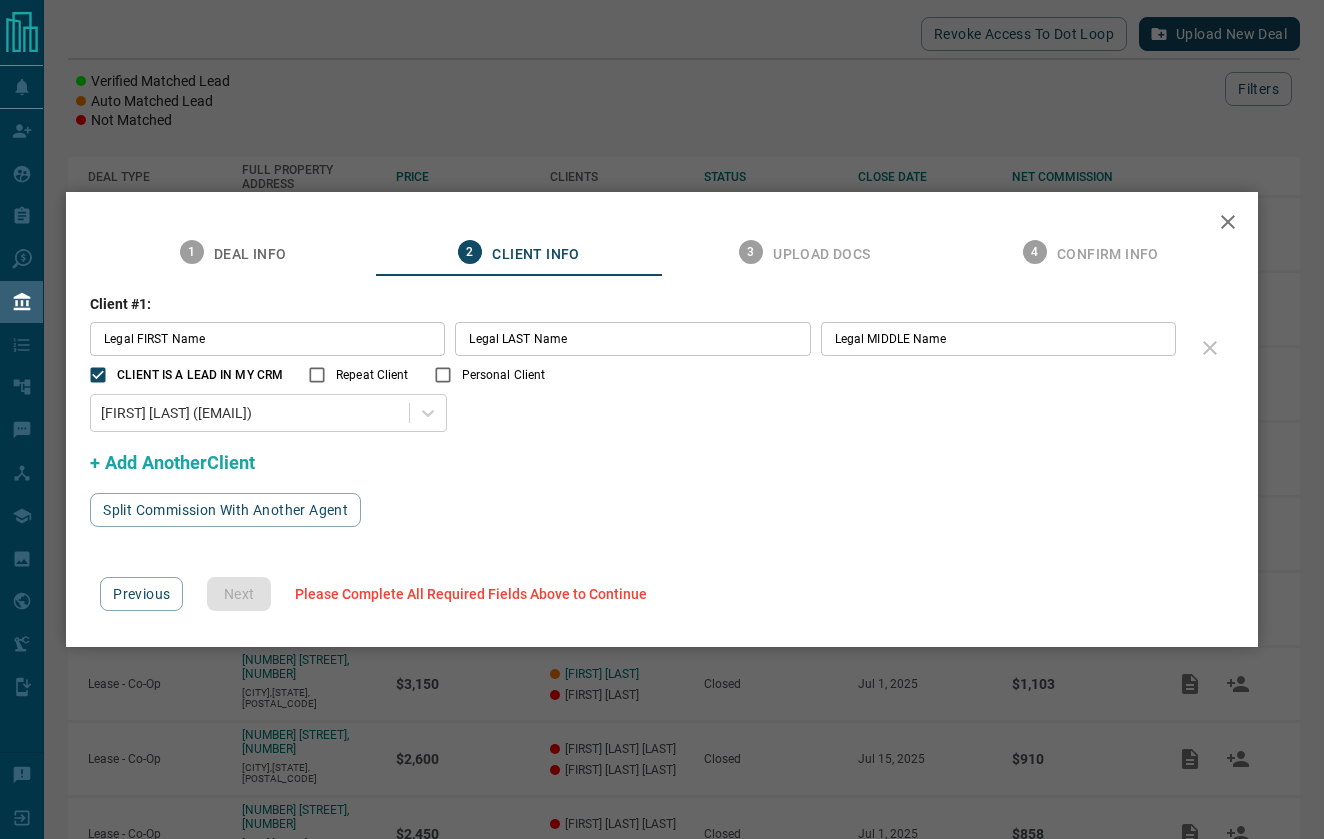 click on "Legal FIRST Name" at bounding box center [267, 339] 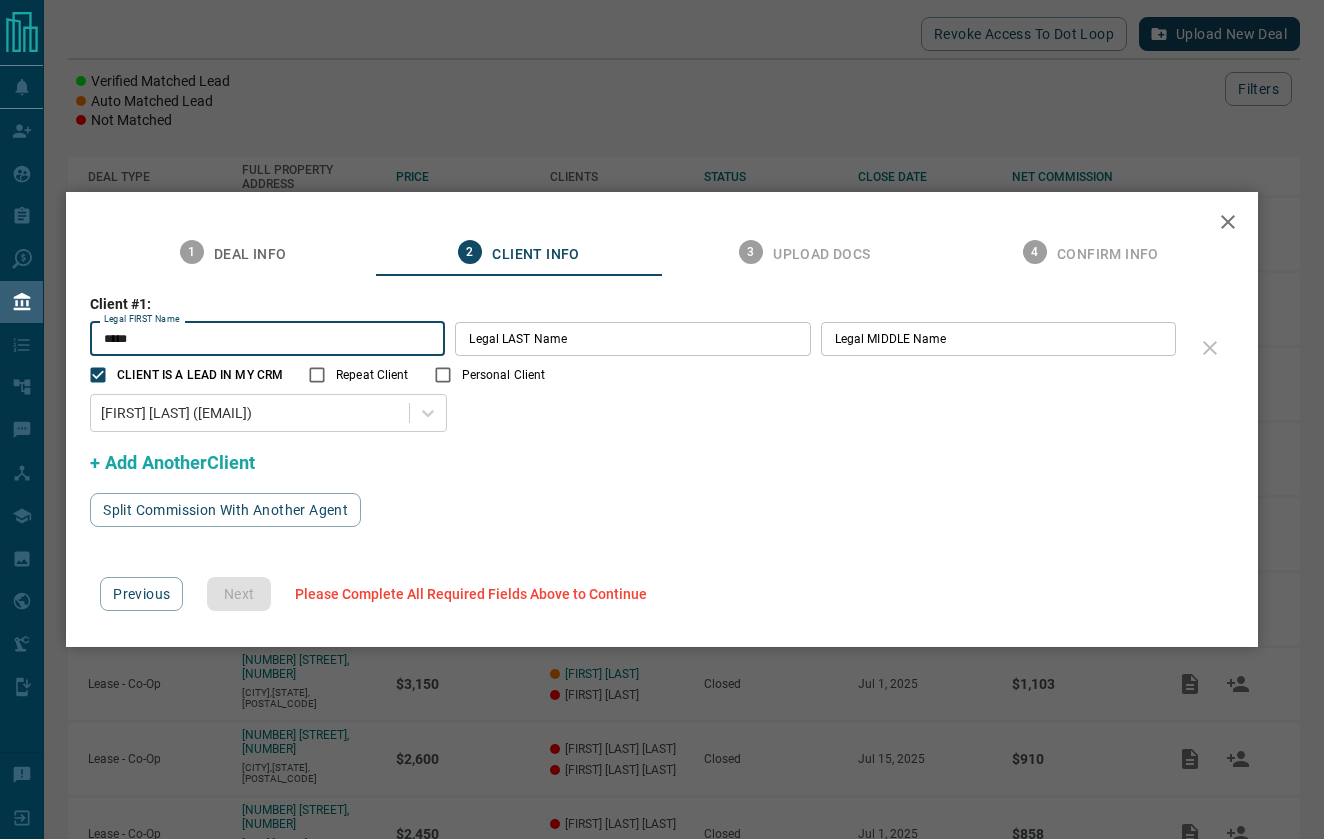 type on "*****" 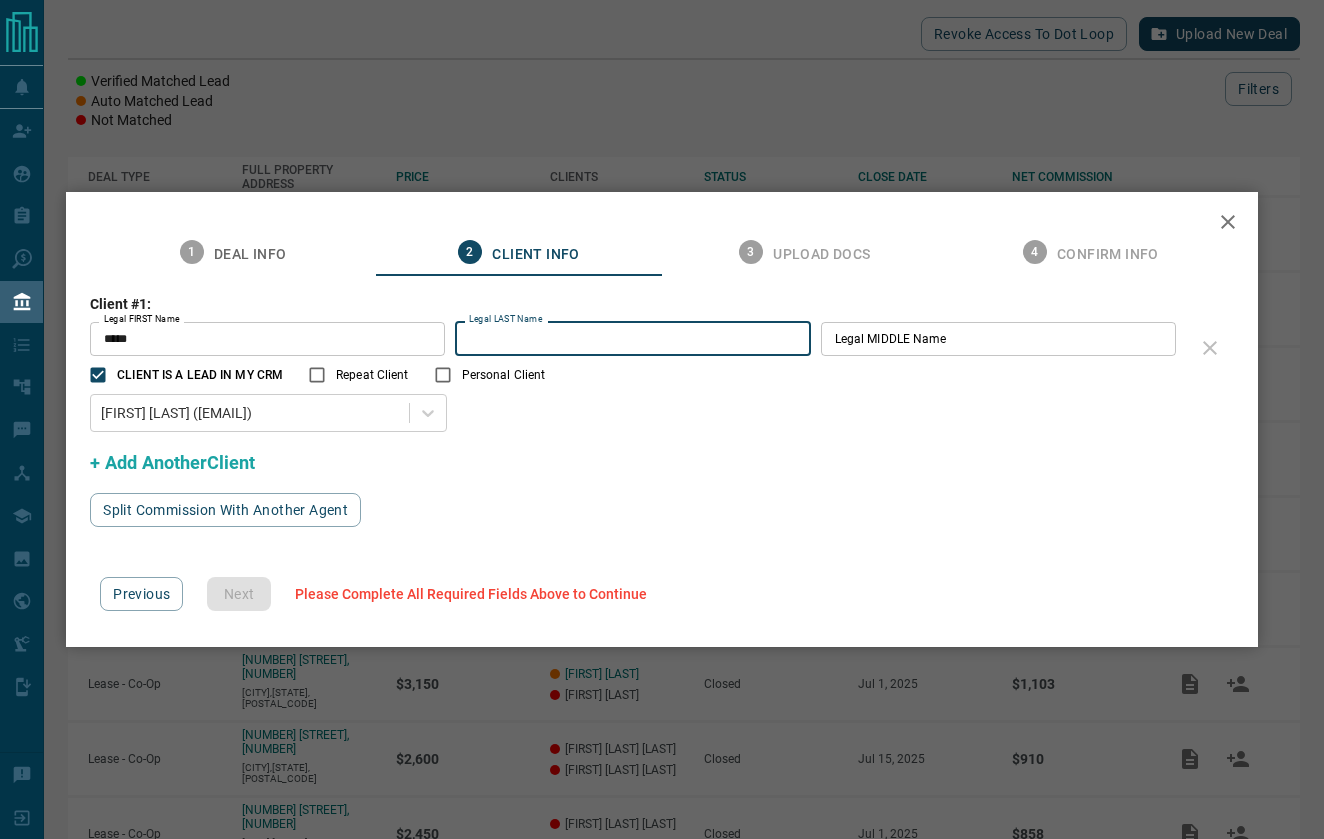 click on "Legal LAST Name" at bounding box center (632, 339) 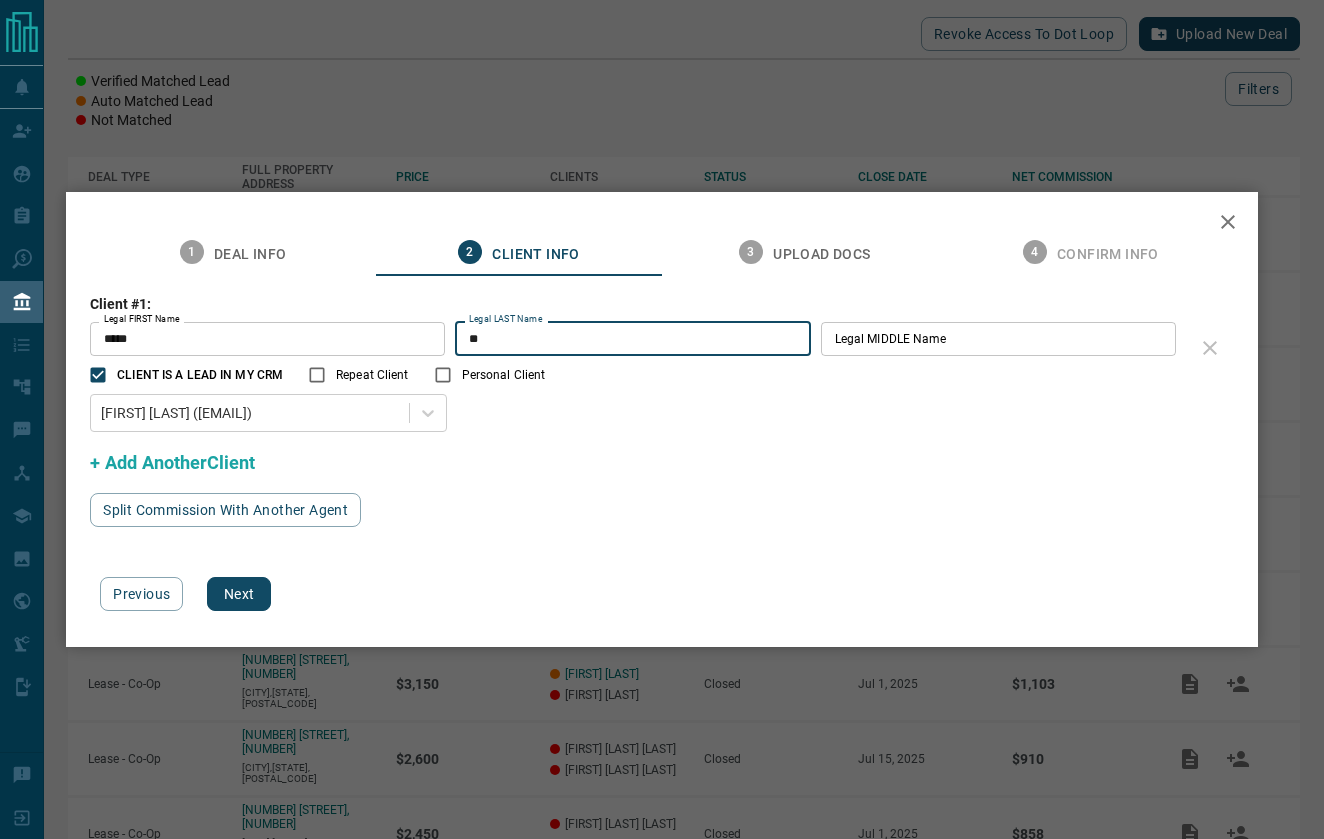 type on "*" 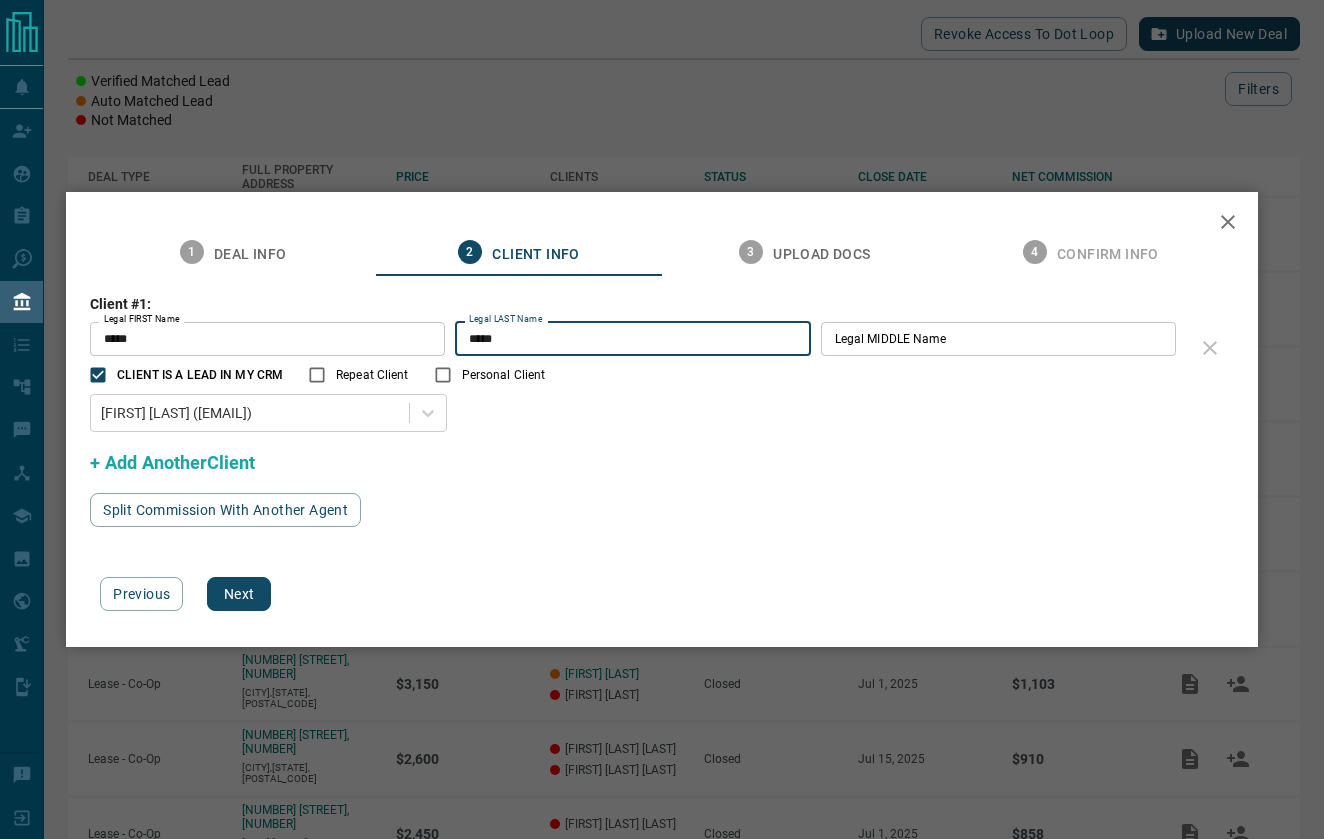 drag, startPoint x: 597, startPoint y: 355, endPoint x: 532, endPoint y: 370, distance: 66.70832 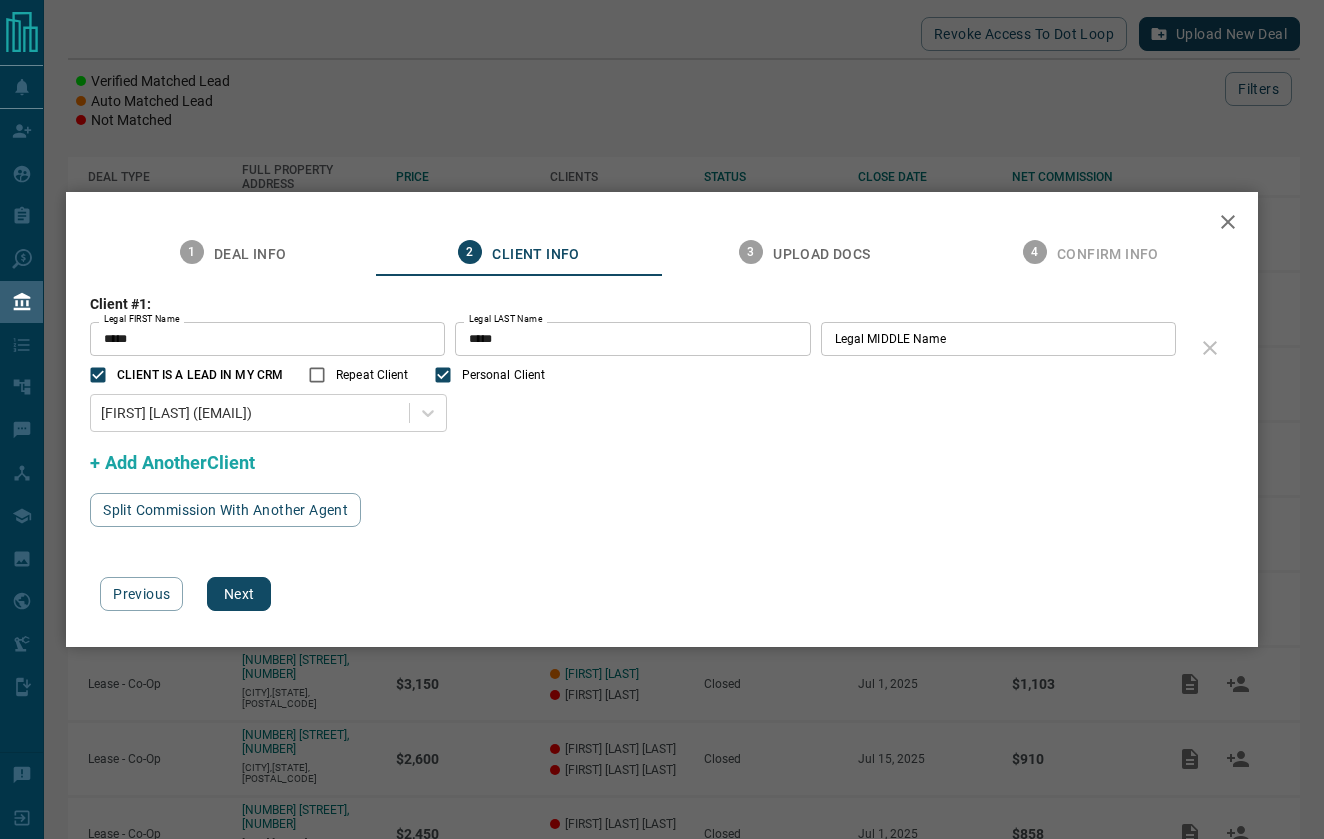 click on "*****" at bounding box center [632, 339] 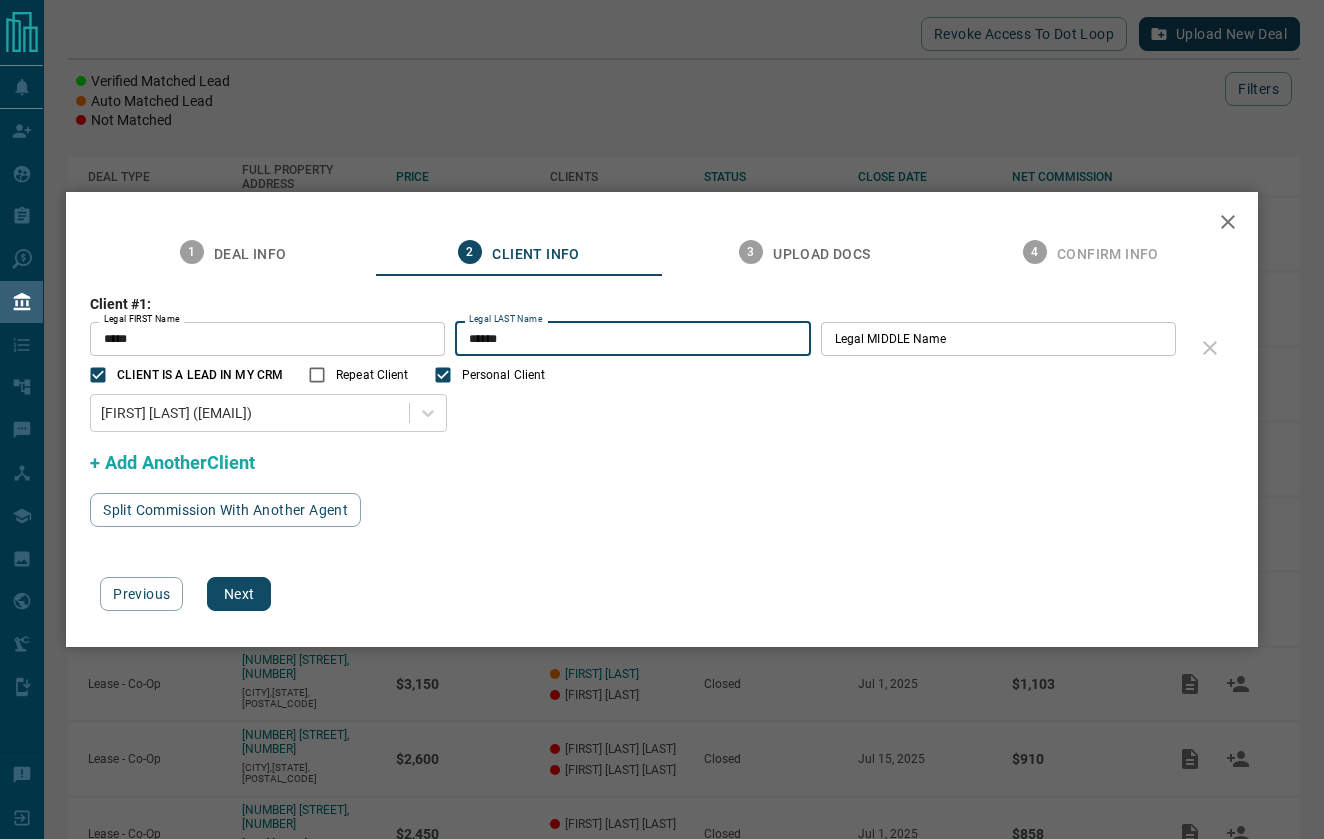 type on "******" 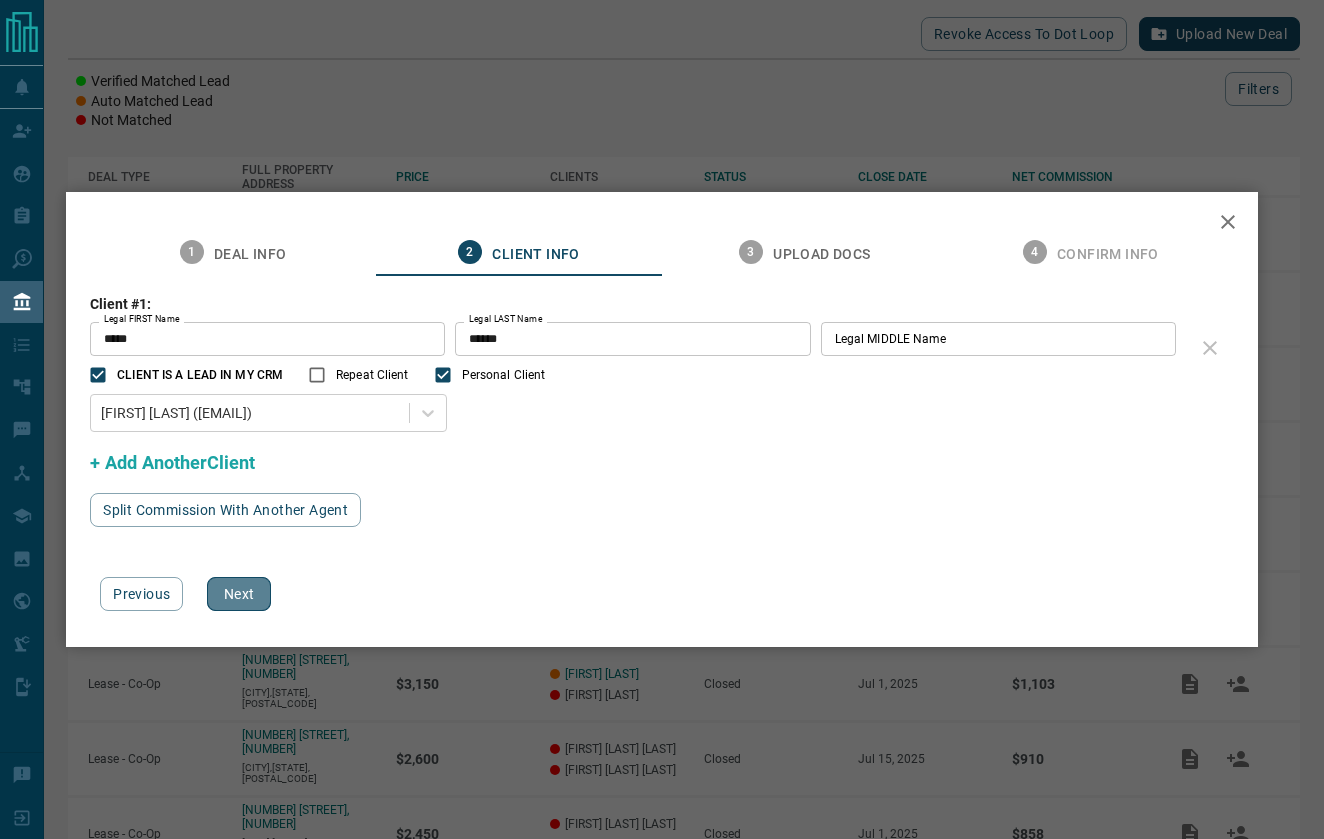 click on "Next" at bounding box center (239, 594) 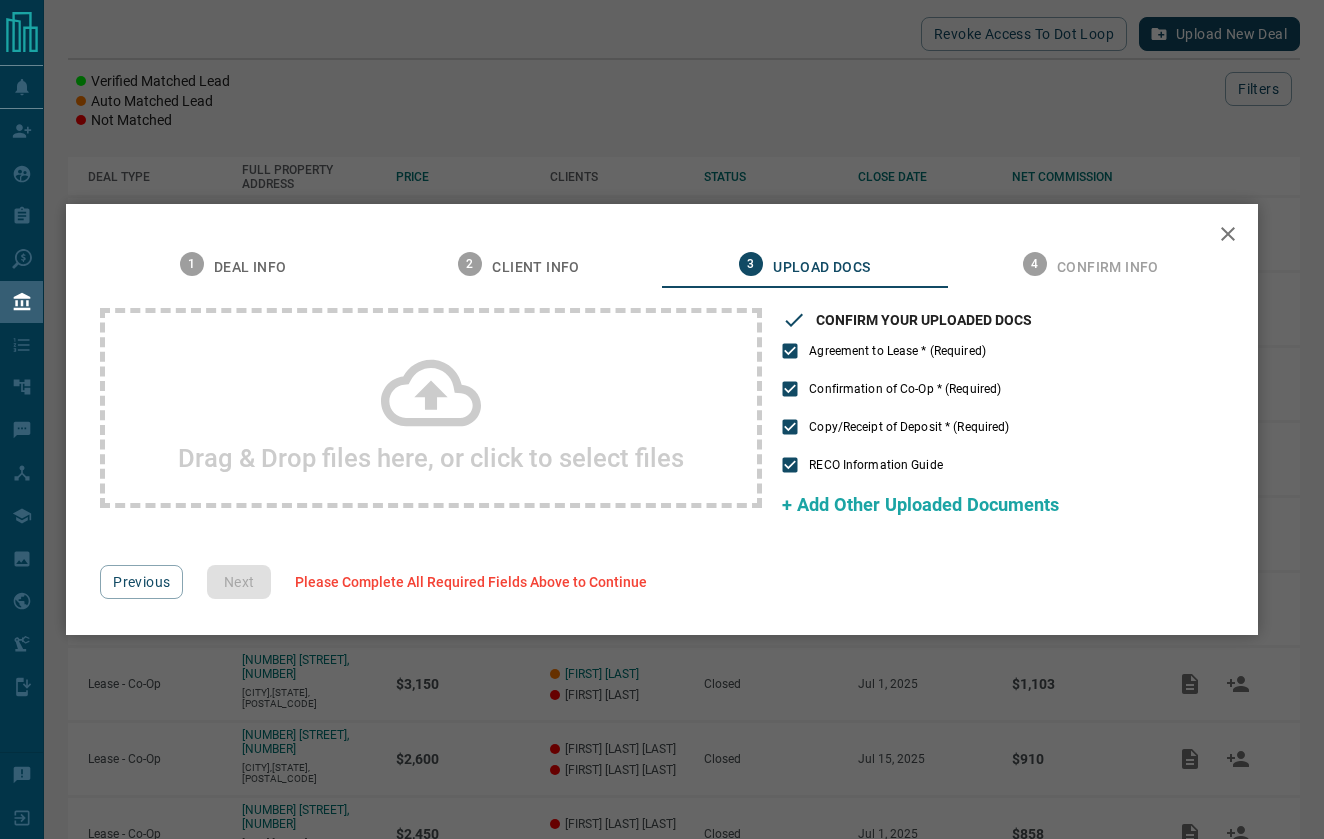 click on "Drag & Drop files here, or click to select files" at bounding box center [431, 408] 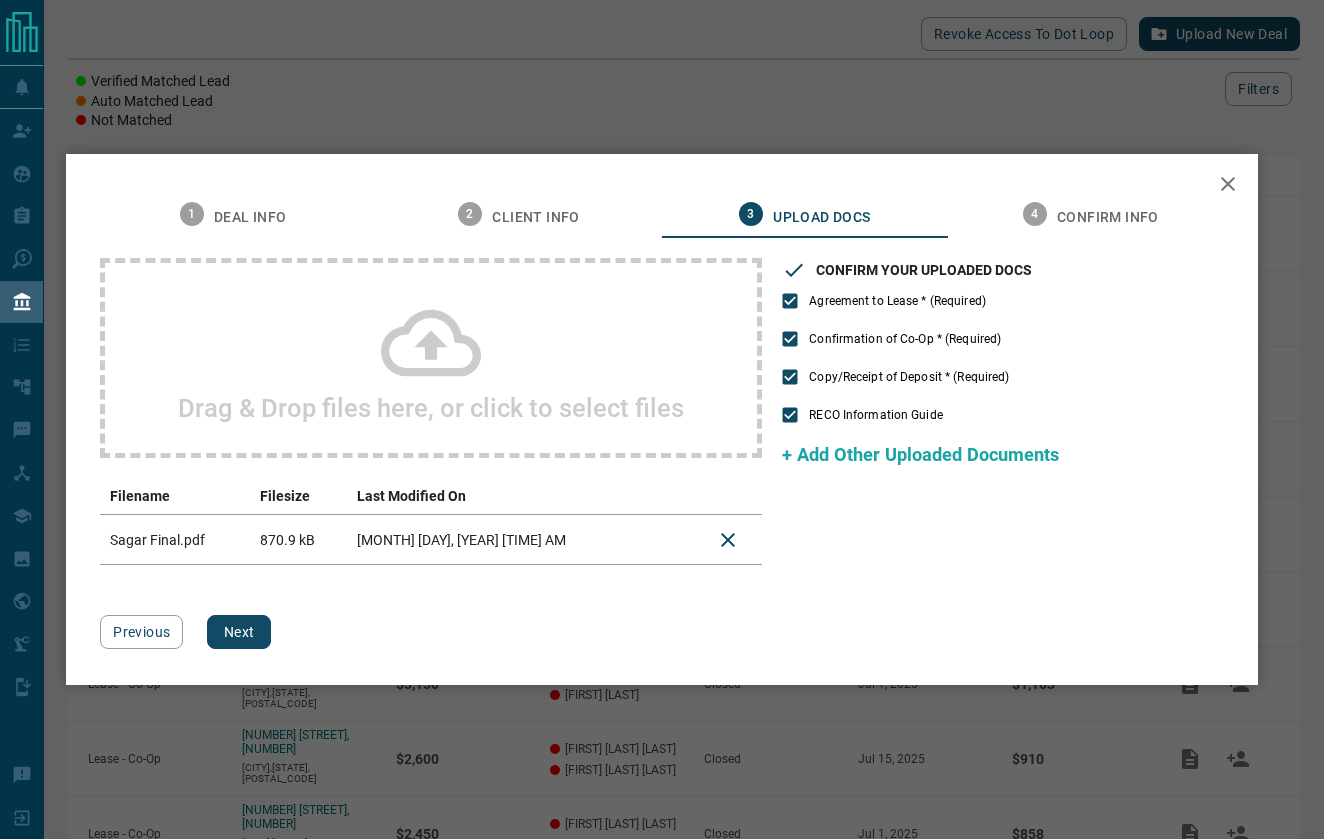 click on "1 Deal Info 2 Client Info 3 Upload Docs 4 Confirm Info Drag & Drop files here, or click to select files Filename Filesize Last Modified On     [FIRST] Final.pdf 870.9 kB [MONTH] [DAY], [YEAR] [TIME] AM CONFIRM YOUR UPLOADED DOCS Agreement to Lease * (Required) Confirmation of Co-Op * (Required) Copy/Receipt of Deposit * (Required) RECO Information Guide + Add Other Uploaded Documents Previous Next" at bounding box center (662, 419) 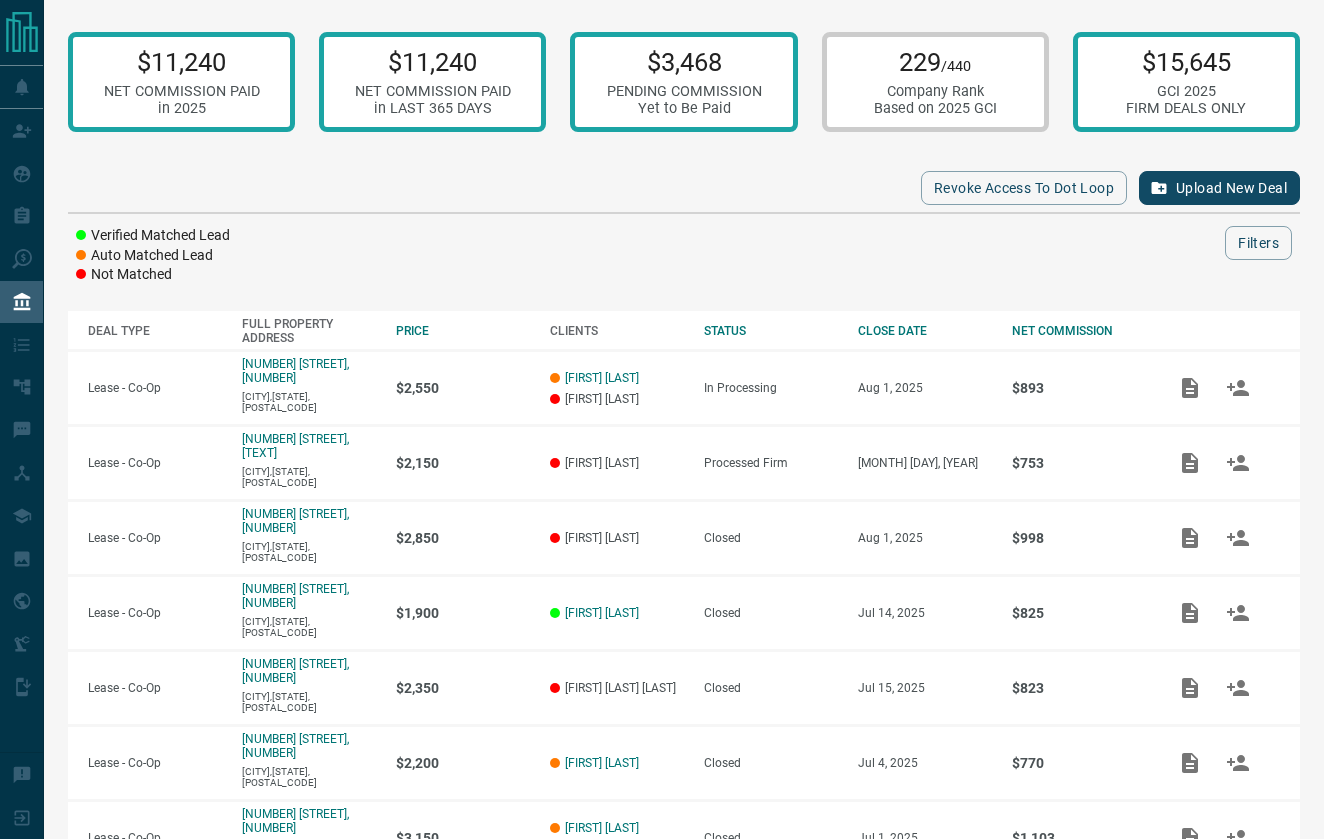 scroll, scrollTop: 0, scrollLeft: 0, axis: both 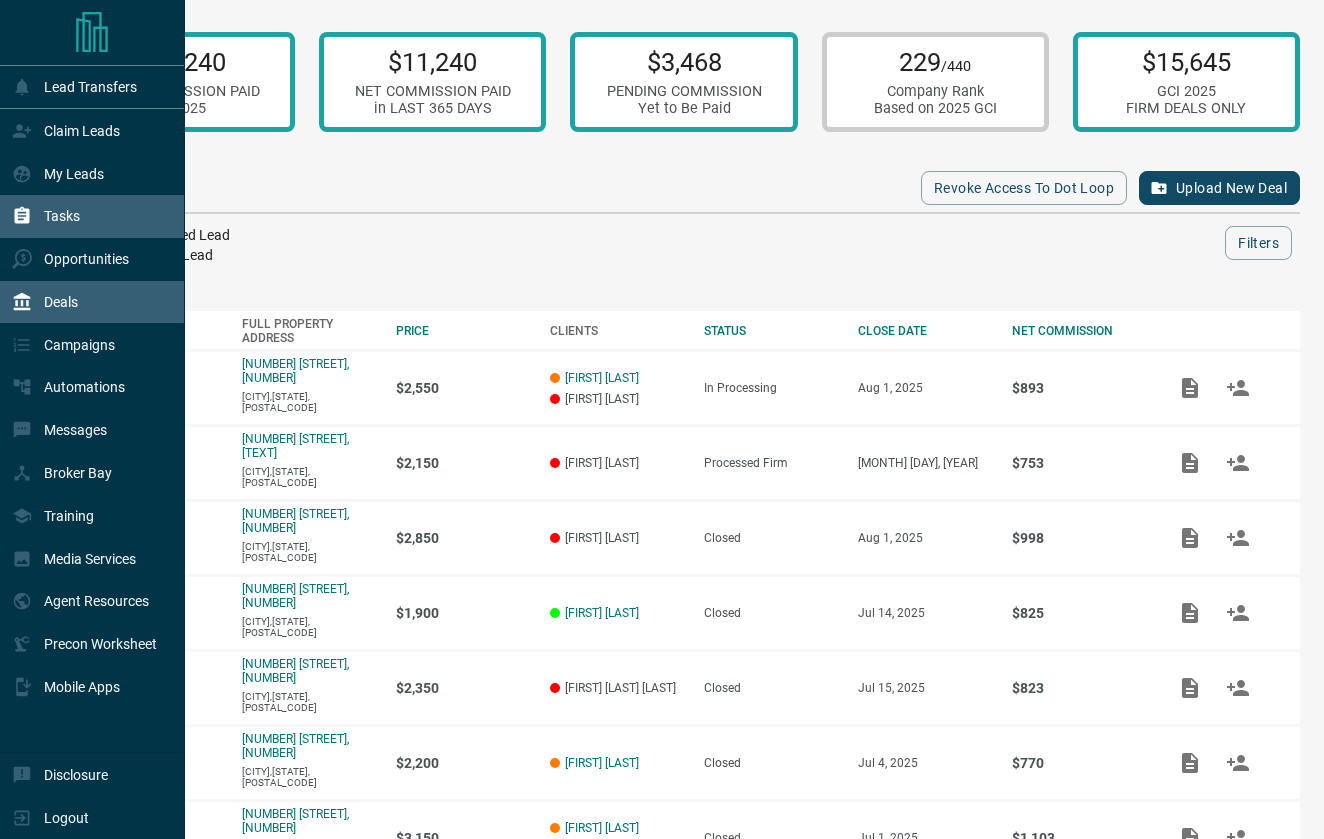 click on "Tasks" at bounding box center [46, 216] 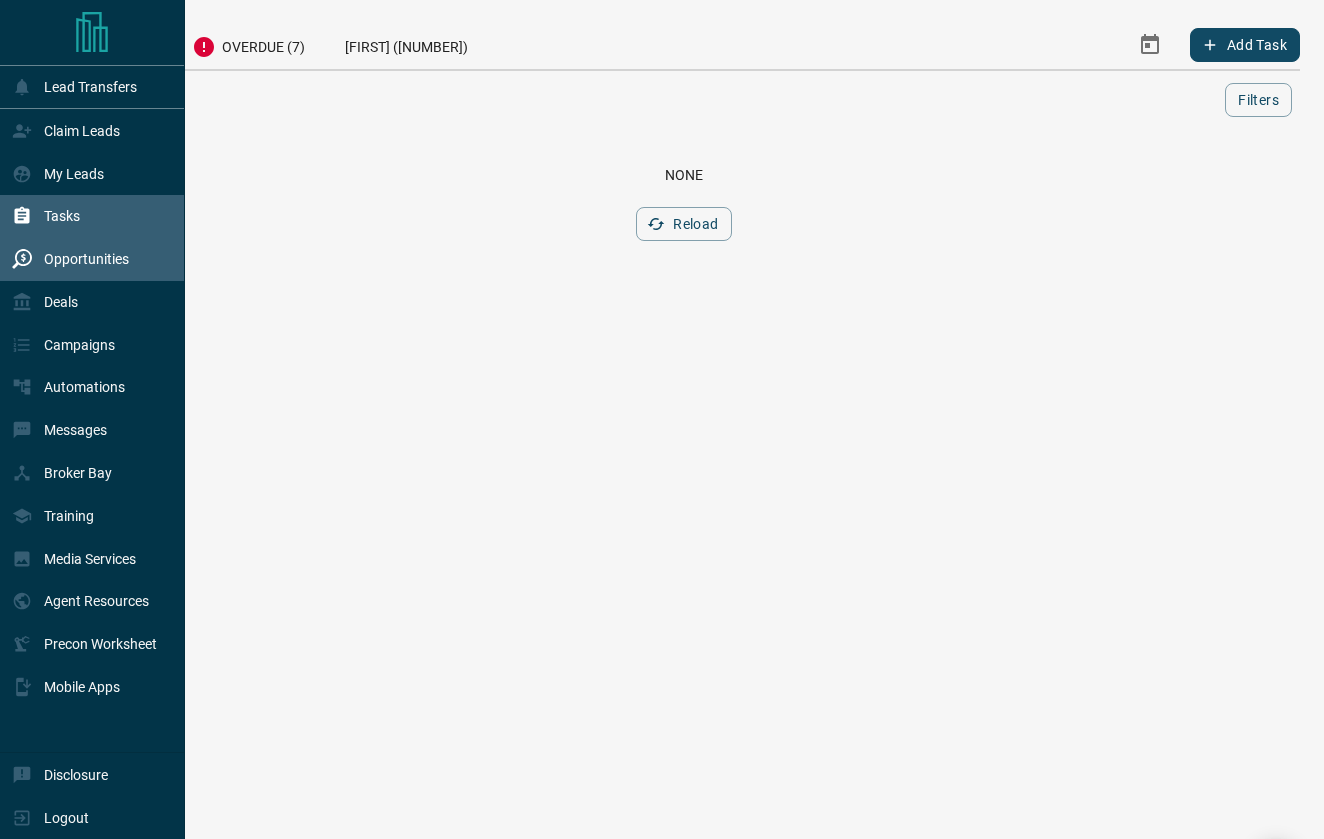 click on "Opportunities" at bounding box center [86, 259] 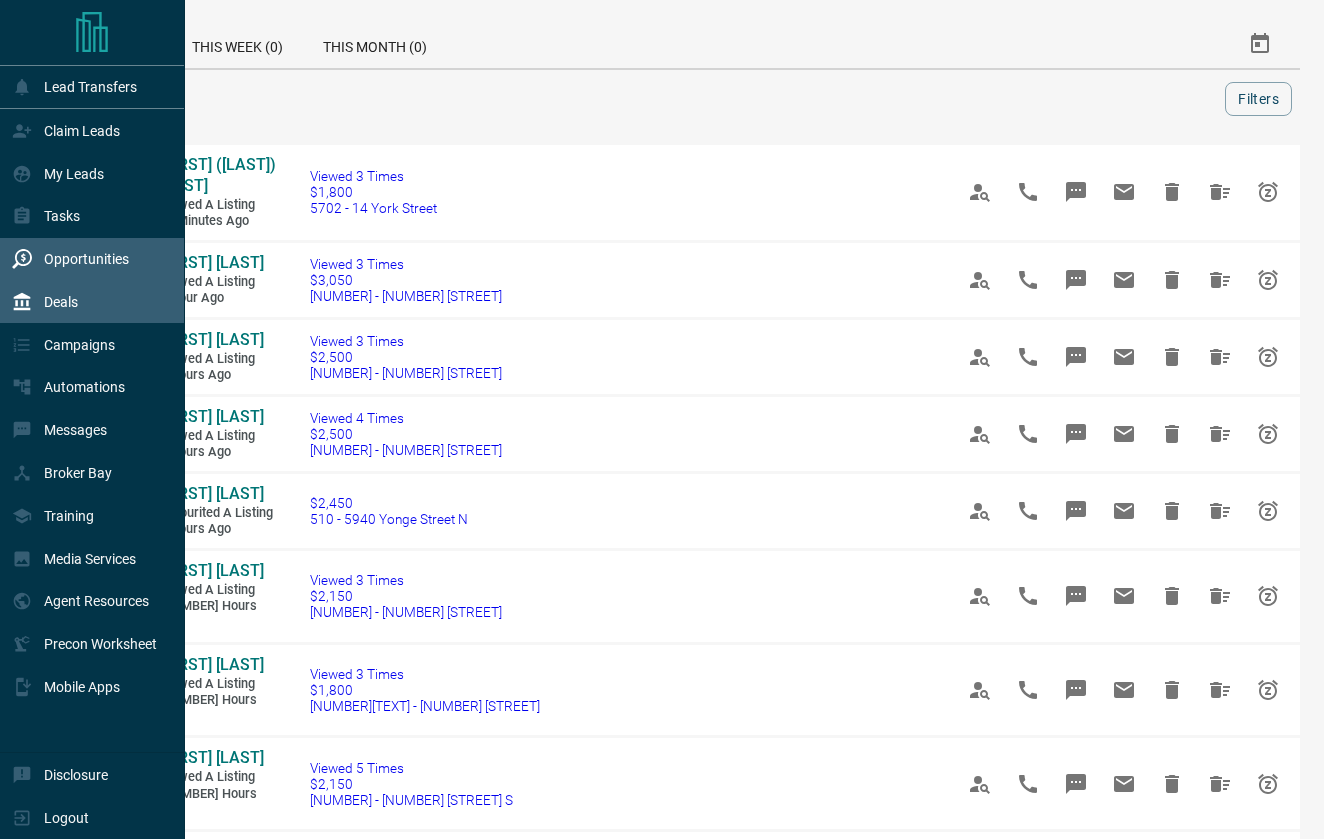 click on "Deals" at bounding box center [61, 302] 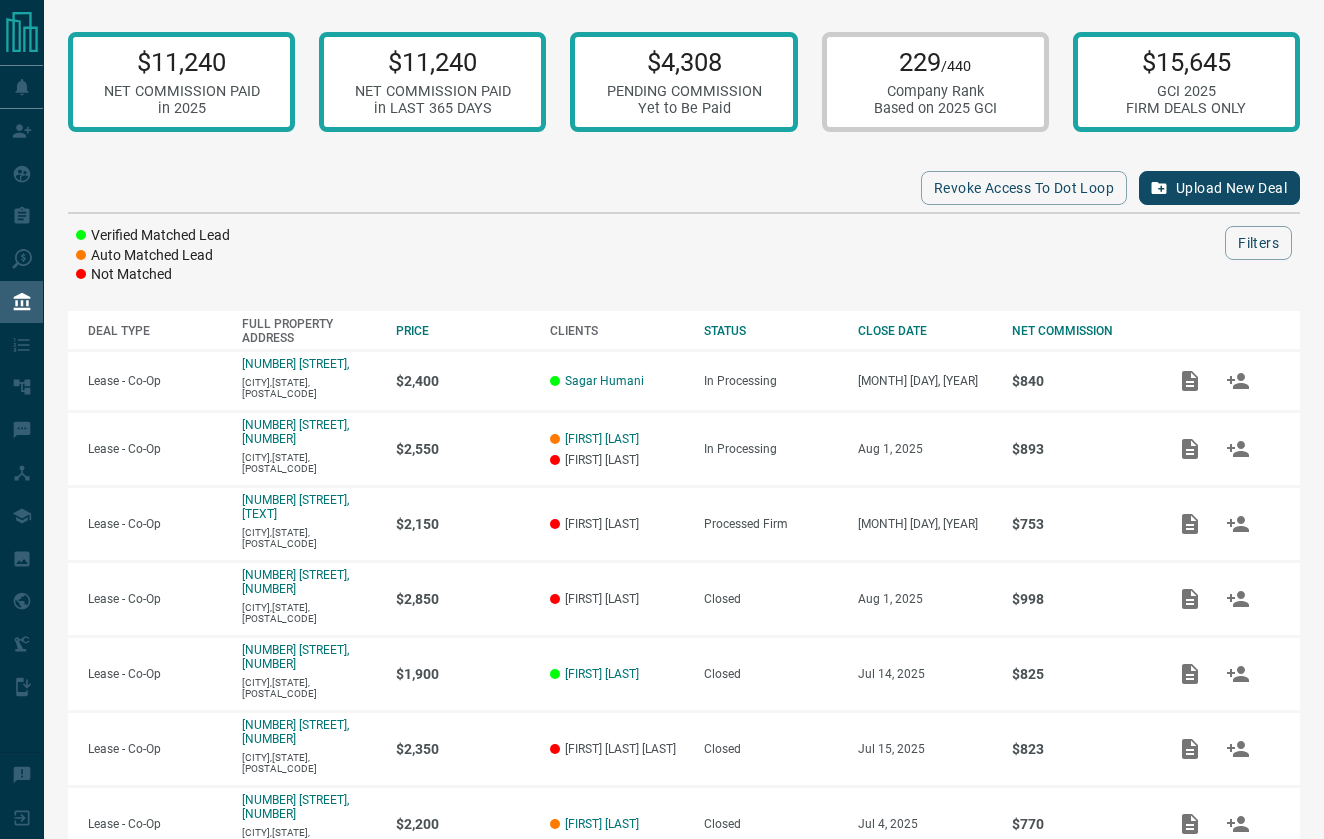 scroll, scrollTop: 0, scrollLeft: 0, axis: both 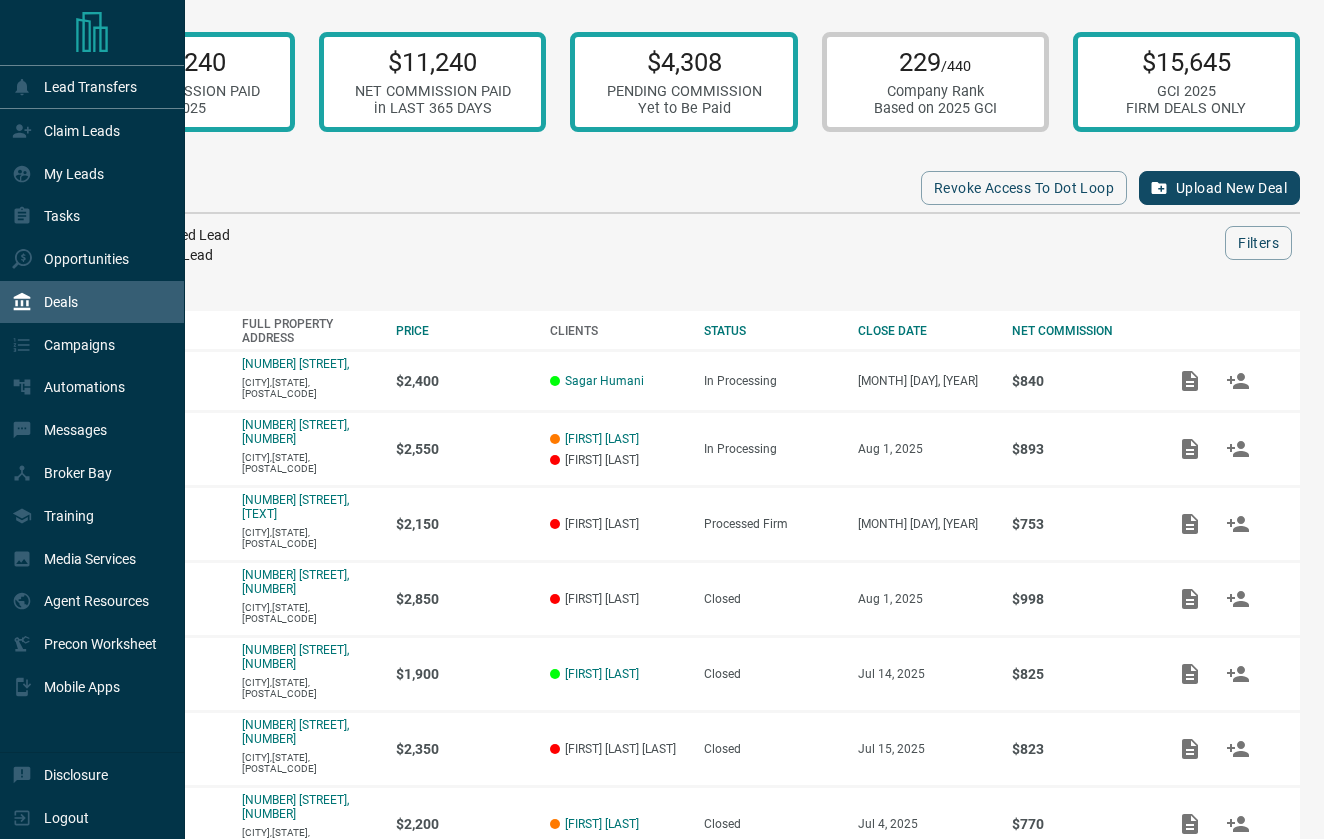 click on "Deals" at bounding box center (45, 302) 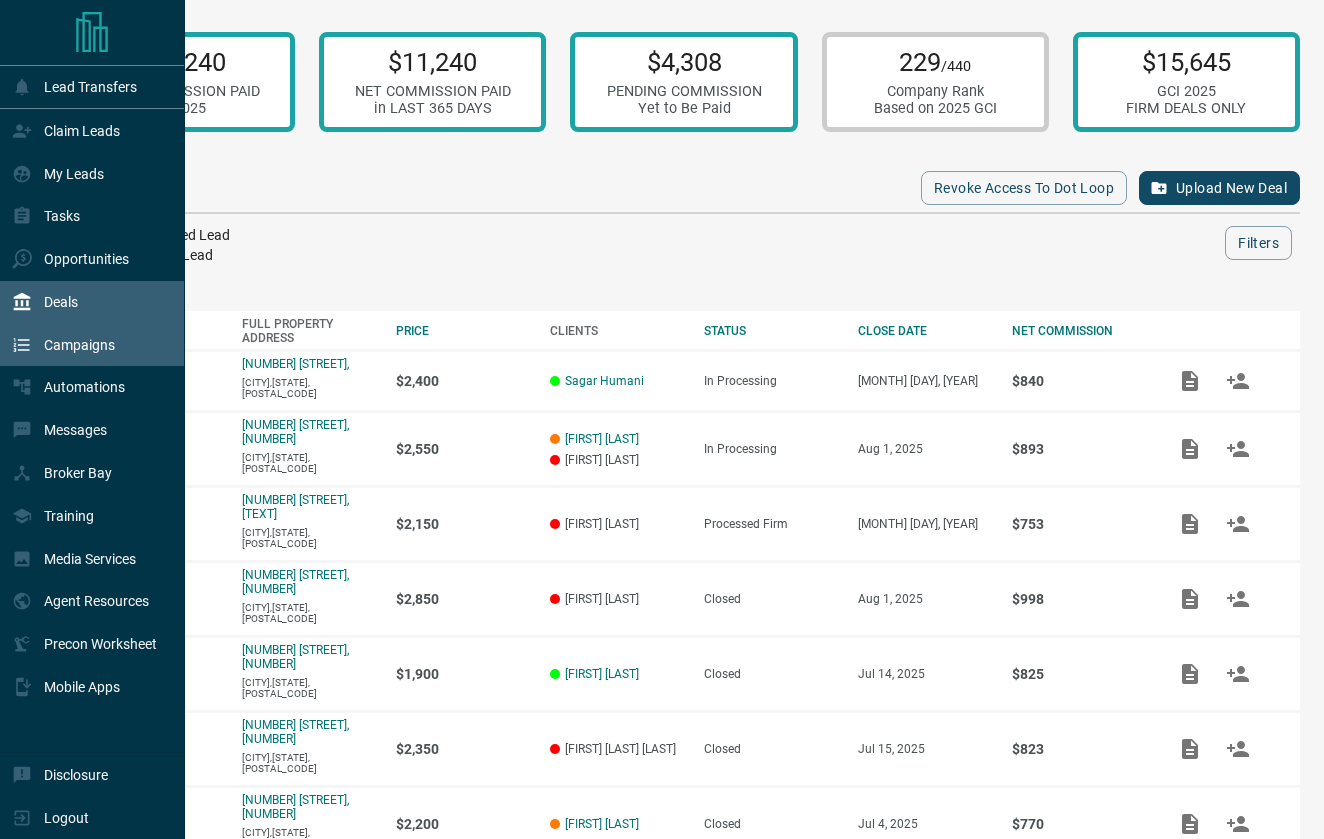 click on "Campaigns" at bounding box center [79, 345] 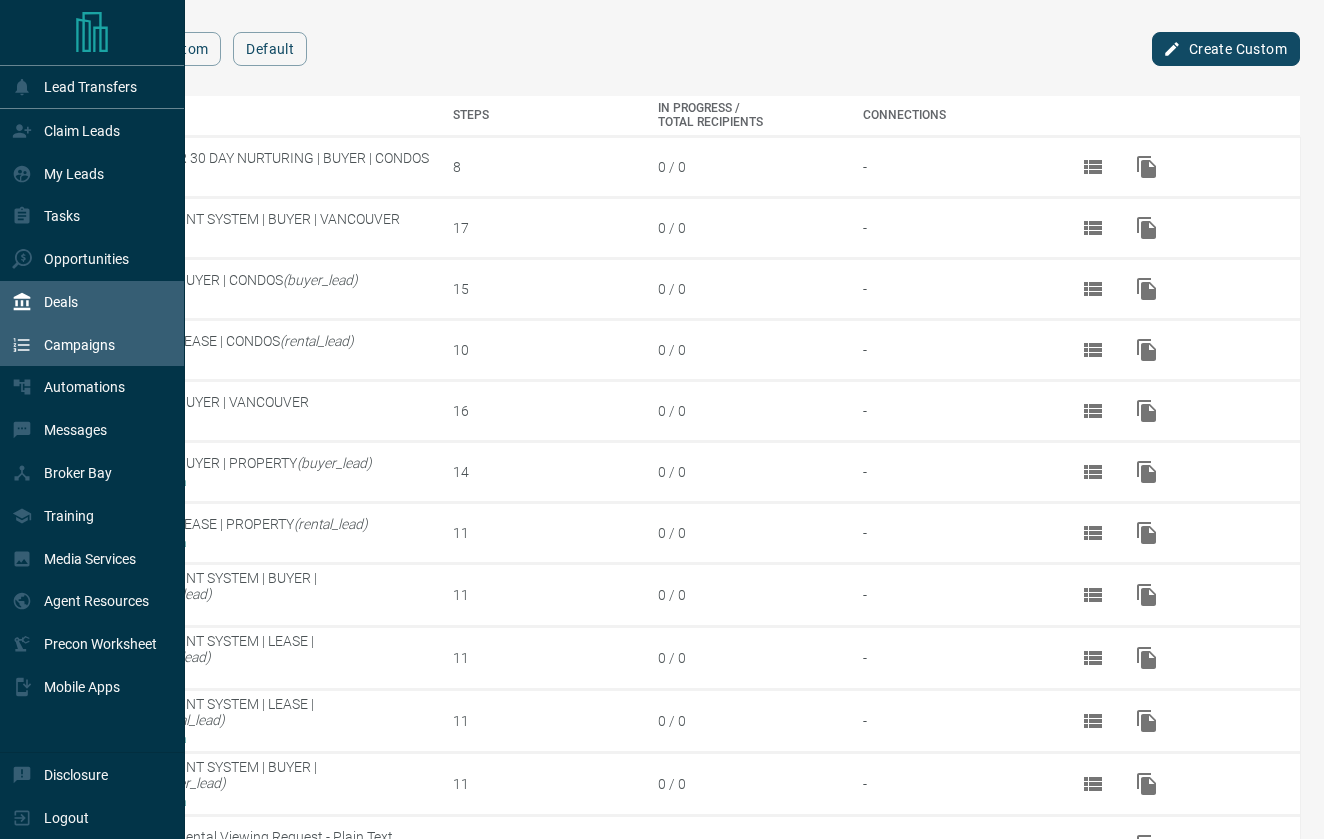 click on "Deals" at bounding box center (61, 302) 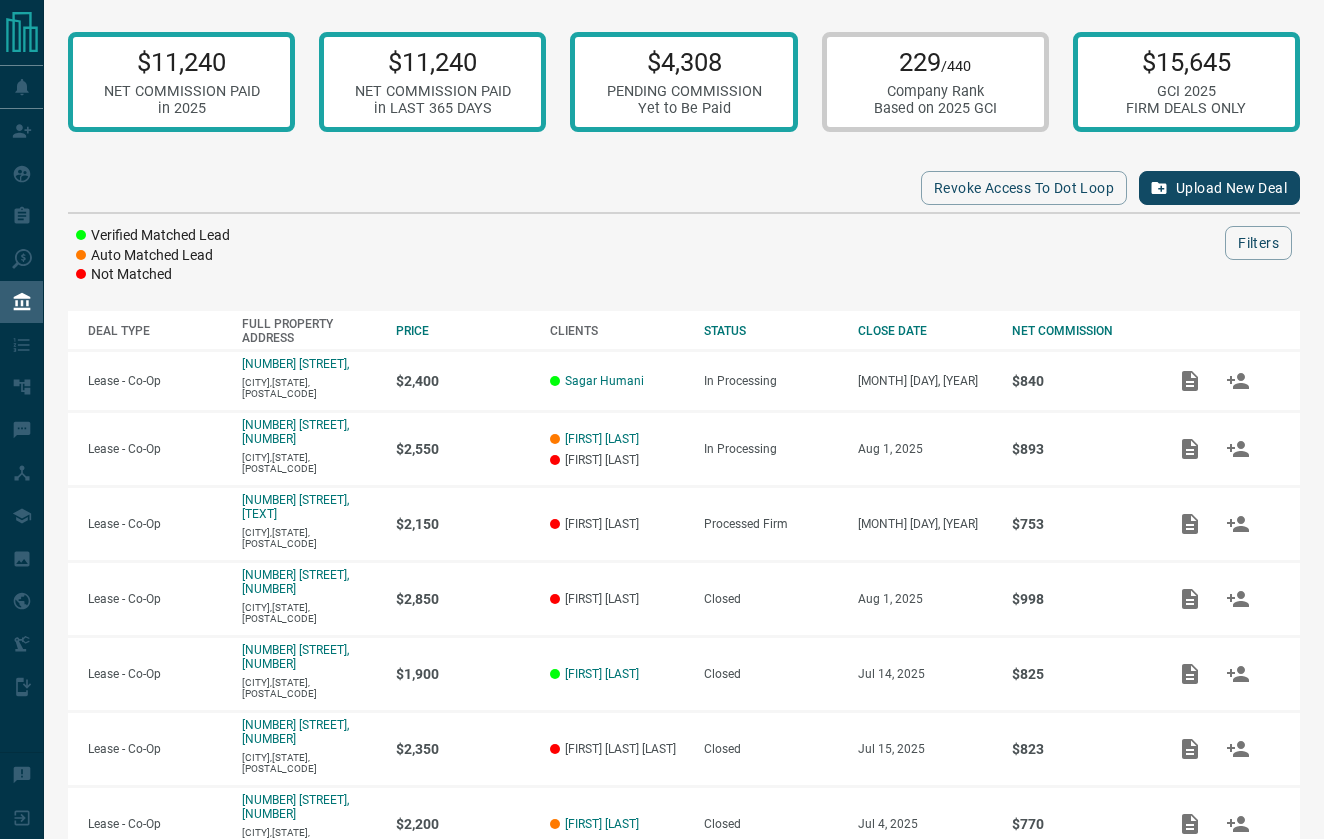 scroll, scrollTop: 0, scrollLeft: 0, axis: both 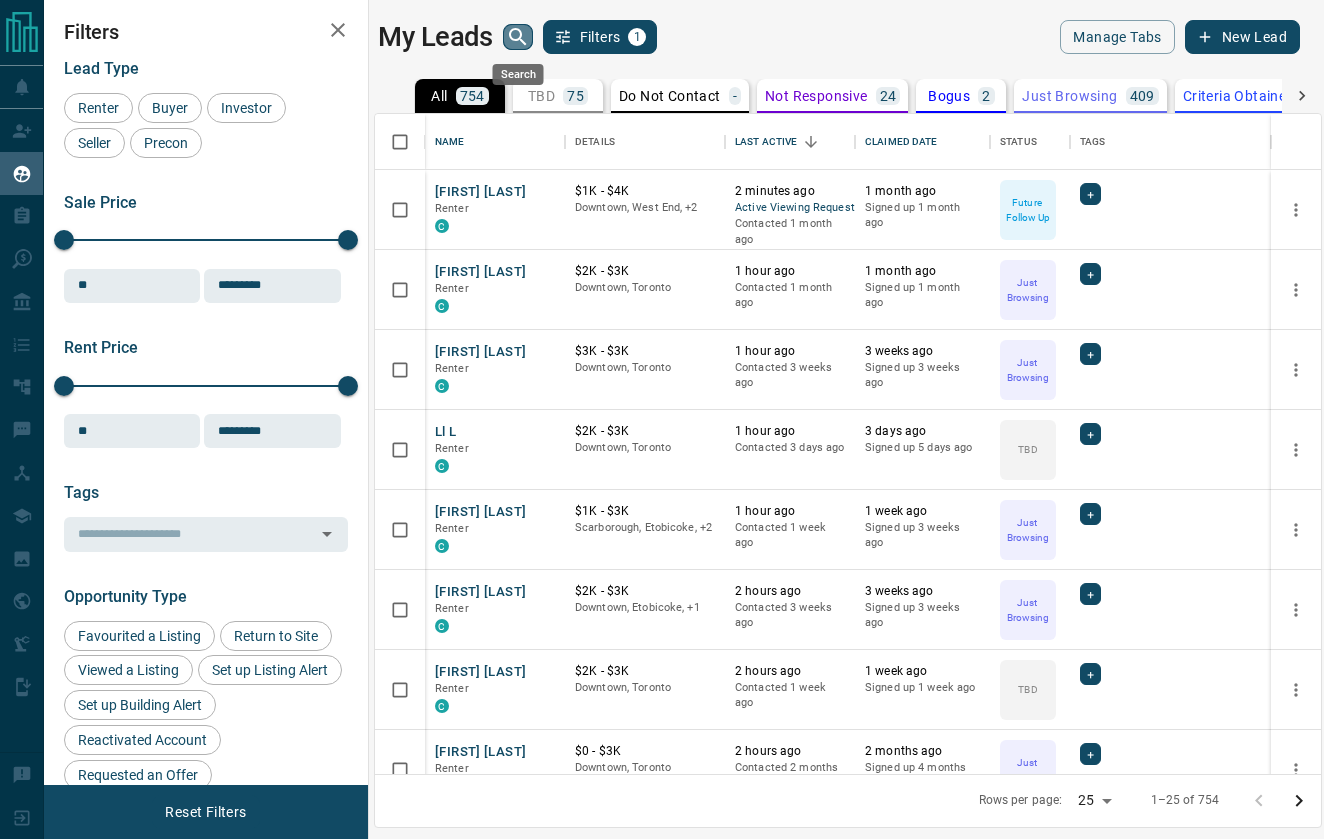 click 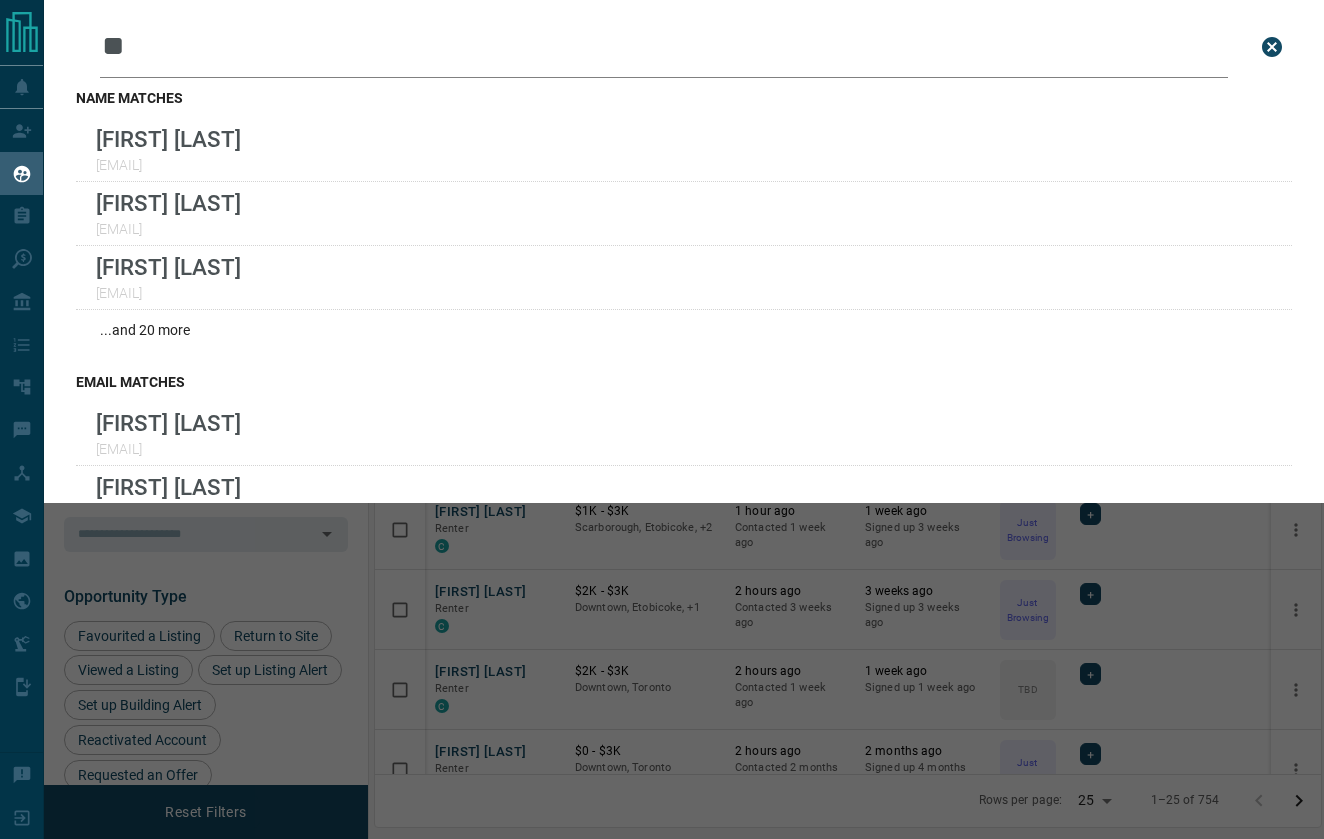 type on "***" 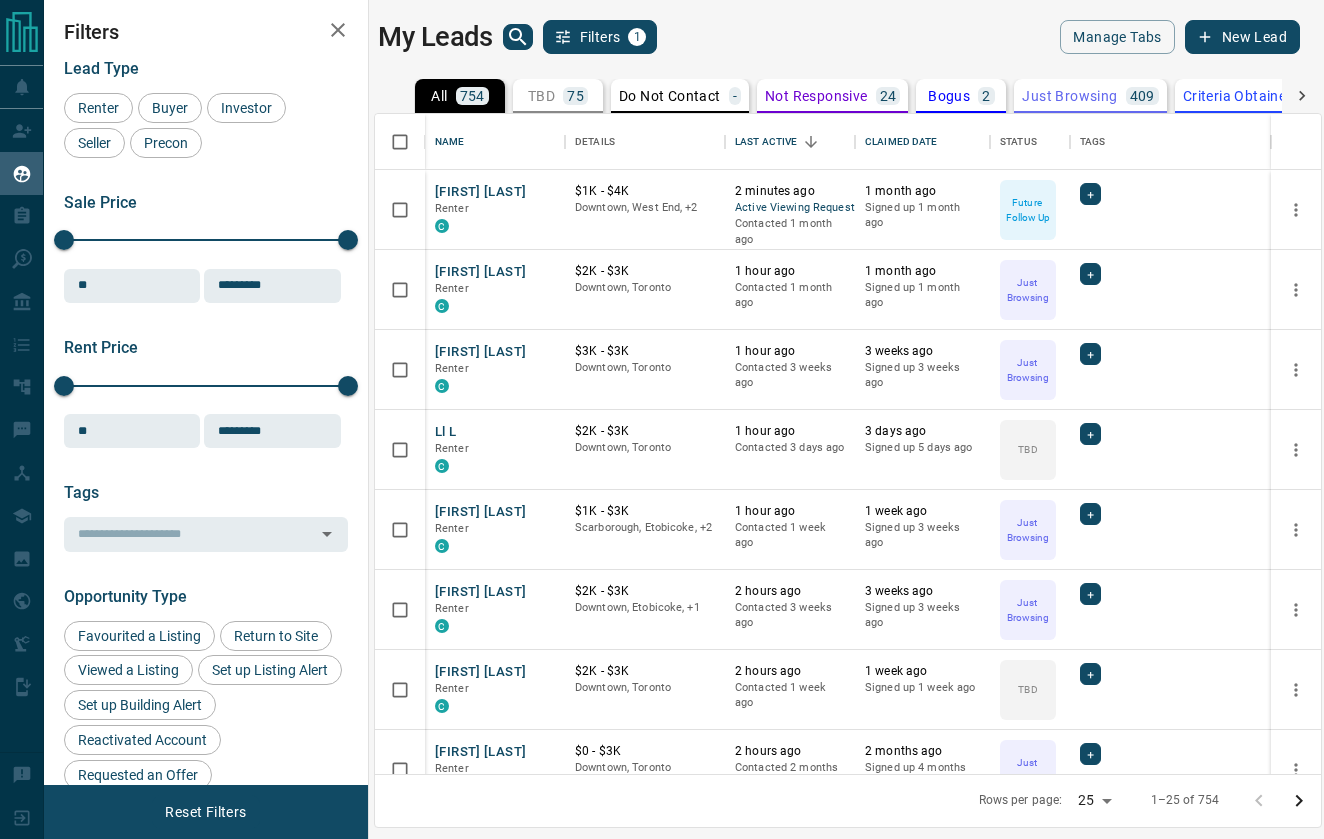 click on "My Leads Filters 1" at bounding box center (608, 37) 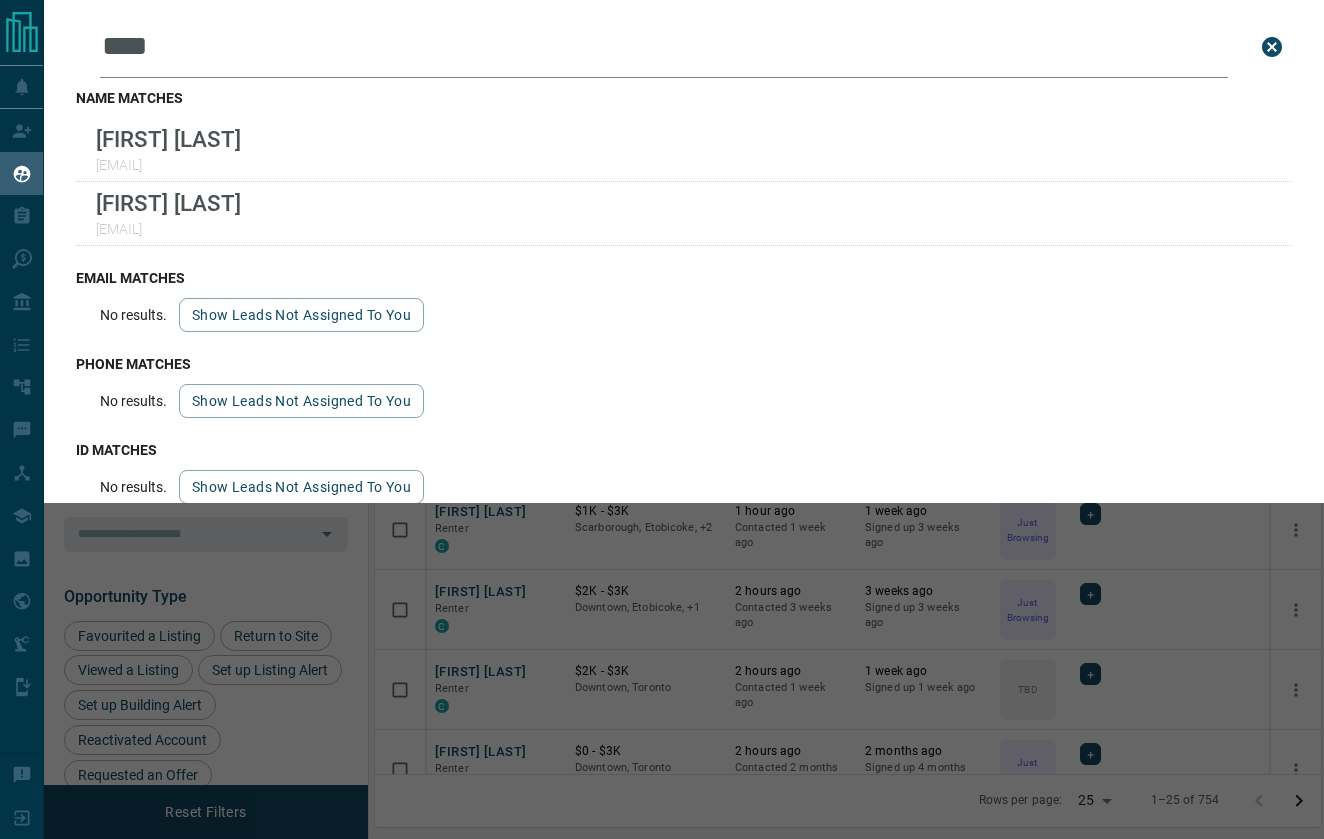 click on "***" at bounding box center [664, 47] 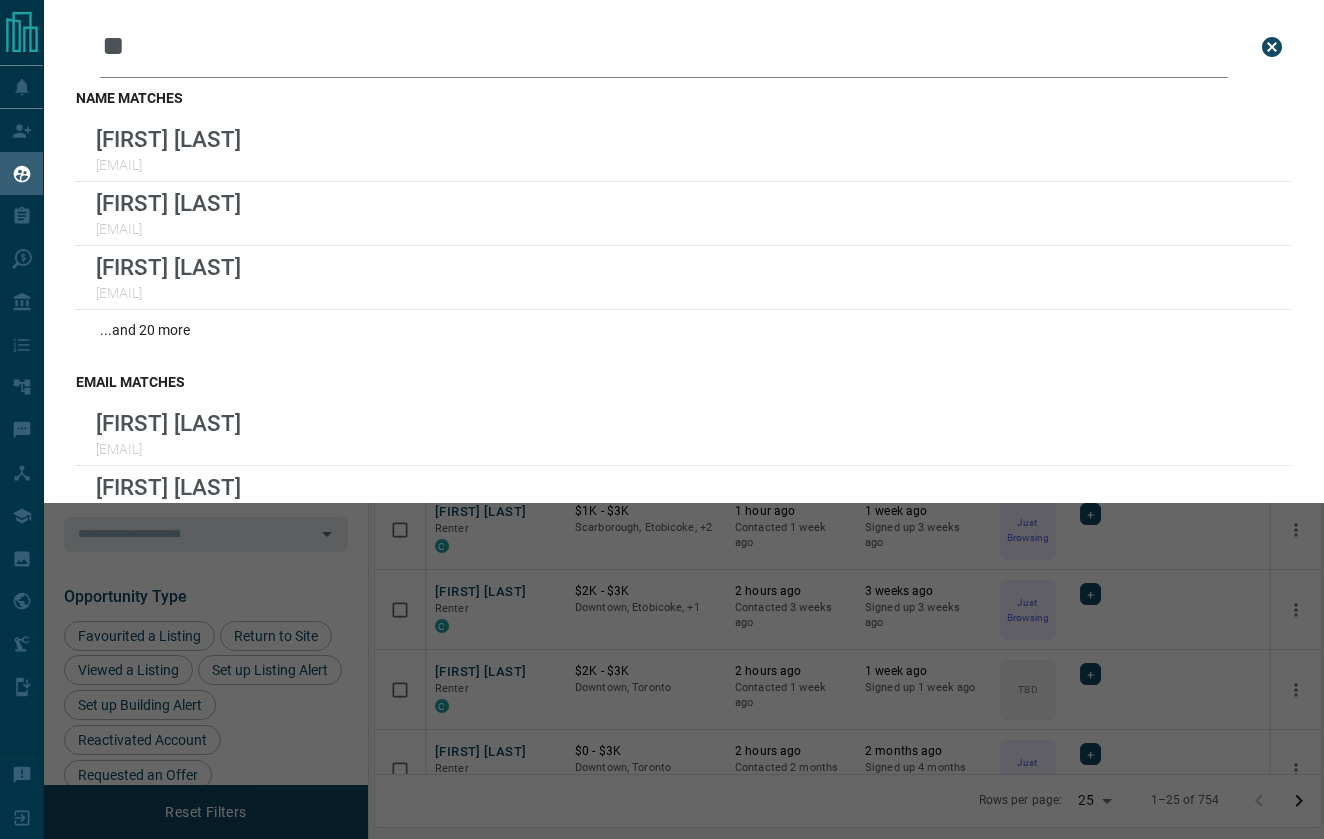 type on "*" 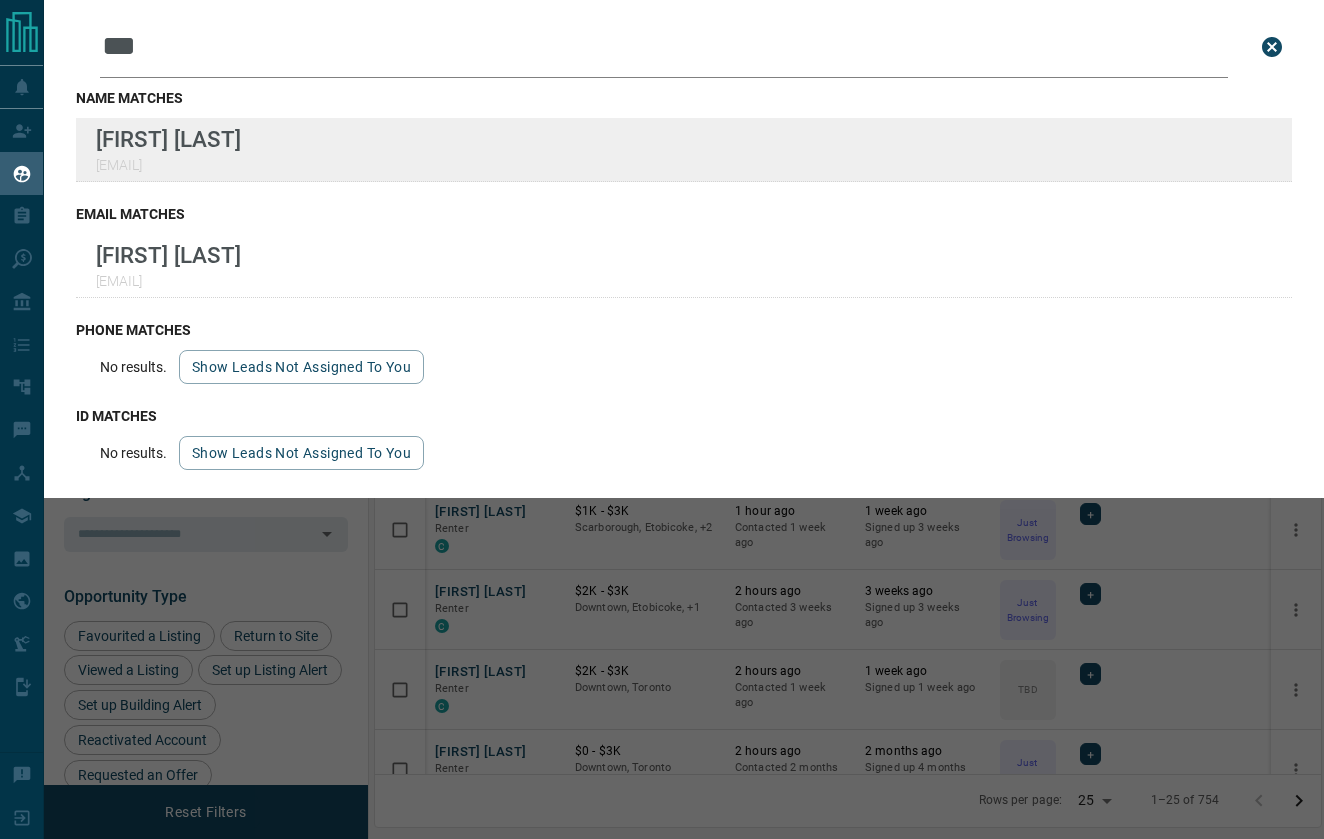 type on "***" 